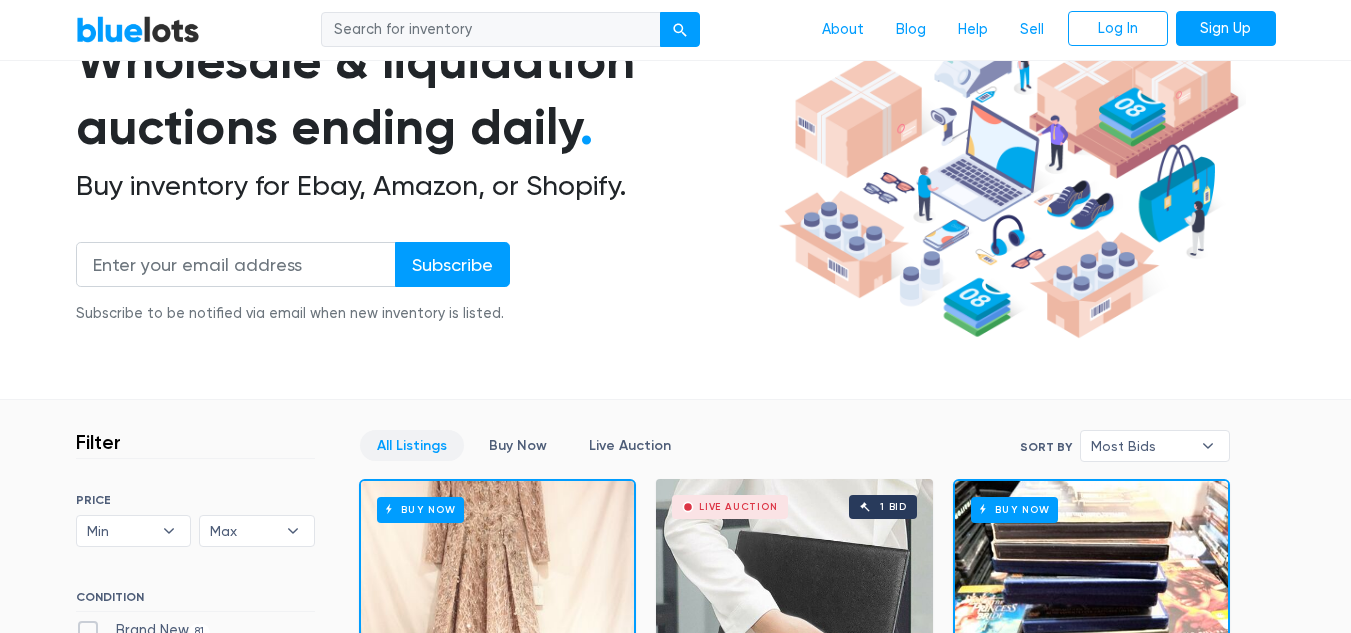 scroll, scrollTop: 0, scrollLeft: 0, axis: both 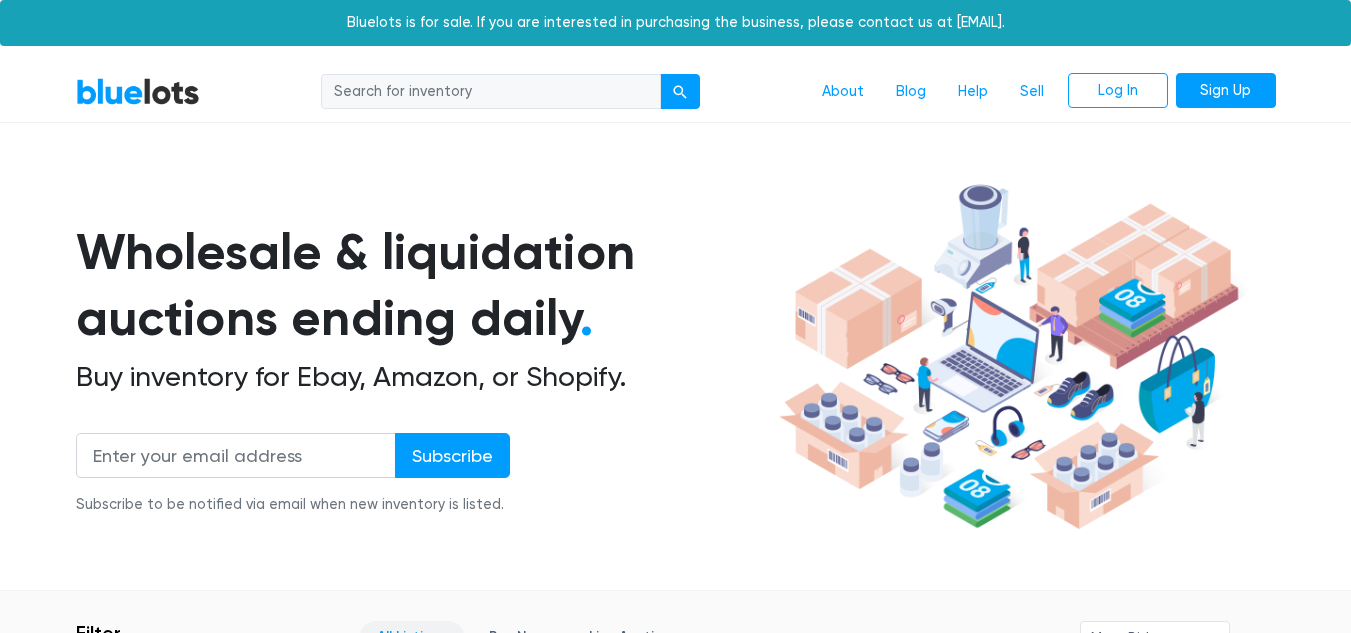 click at bounding box center [491, 92] 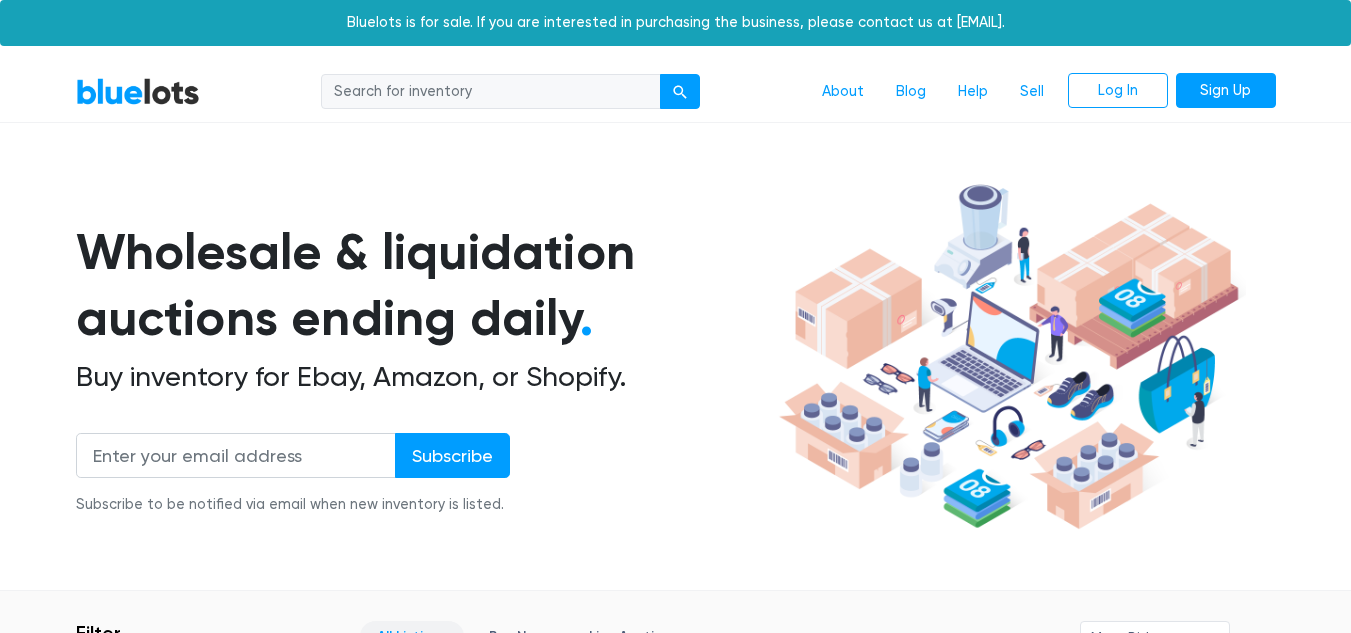 click on "BlueLots
About
Blog
Help
Sell
Log In
Sign Up
Wholesale & liquidation
auctions ending daily .
Buy inventory for Ebay, Amazon, or Shopify.
Subscribe
Subscribe to be notified via email when new inventory is listed.
Filter" at bounding box center (675, 4809) 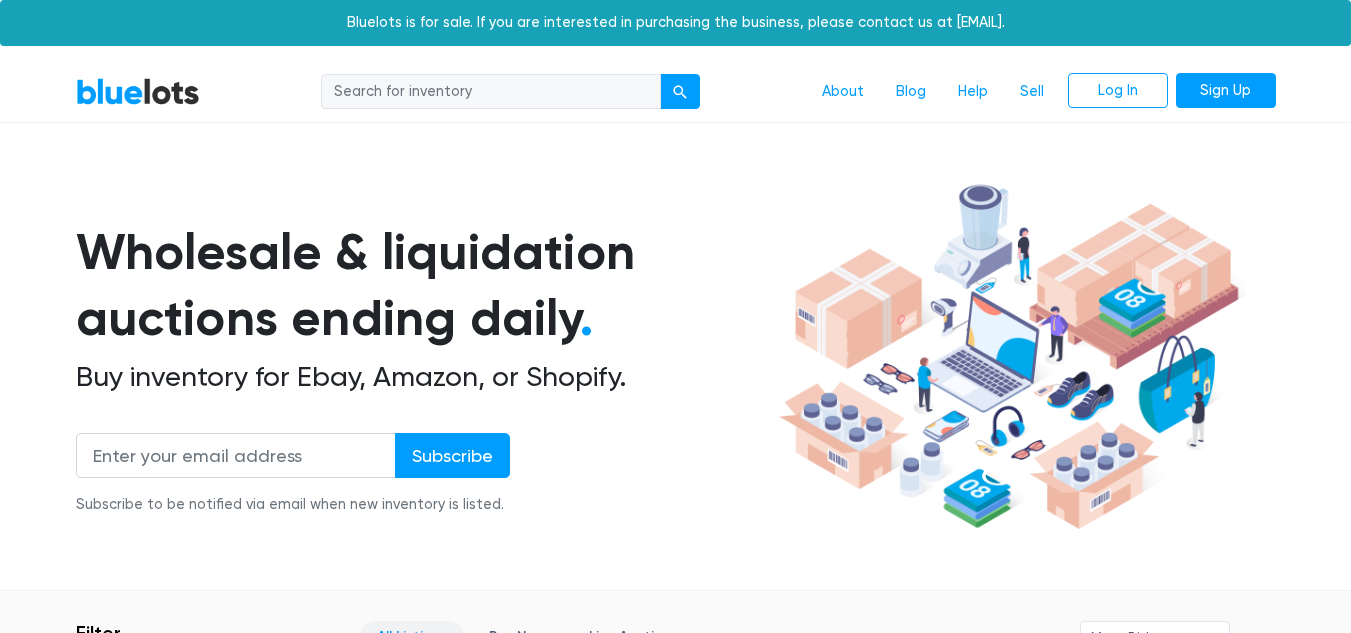 paste on "D/2 Biological Solution Reusable Spray Bottle, 32 Fluid Ounce" 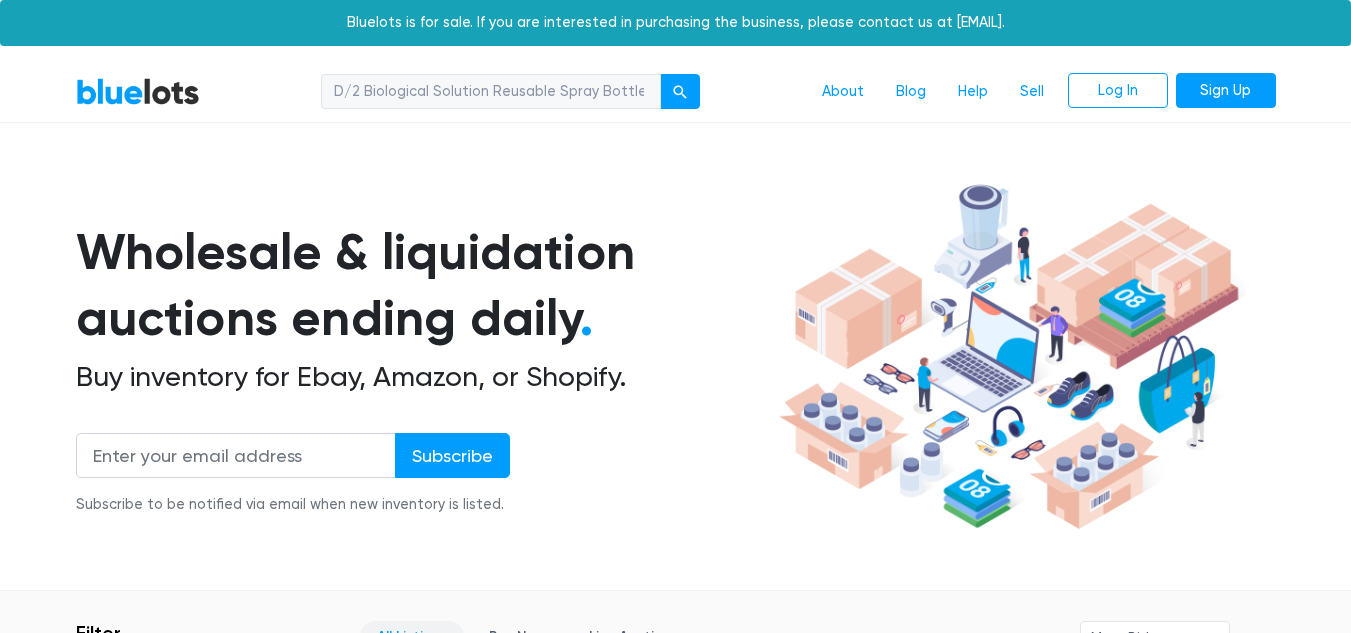 scroll, scrollTop: 0, scrollLeft: 95, axis: horizontal 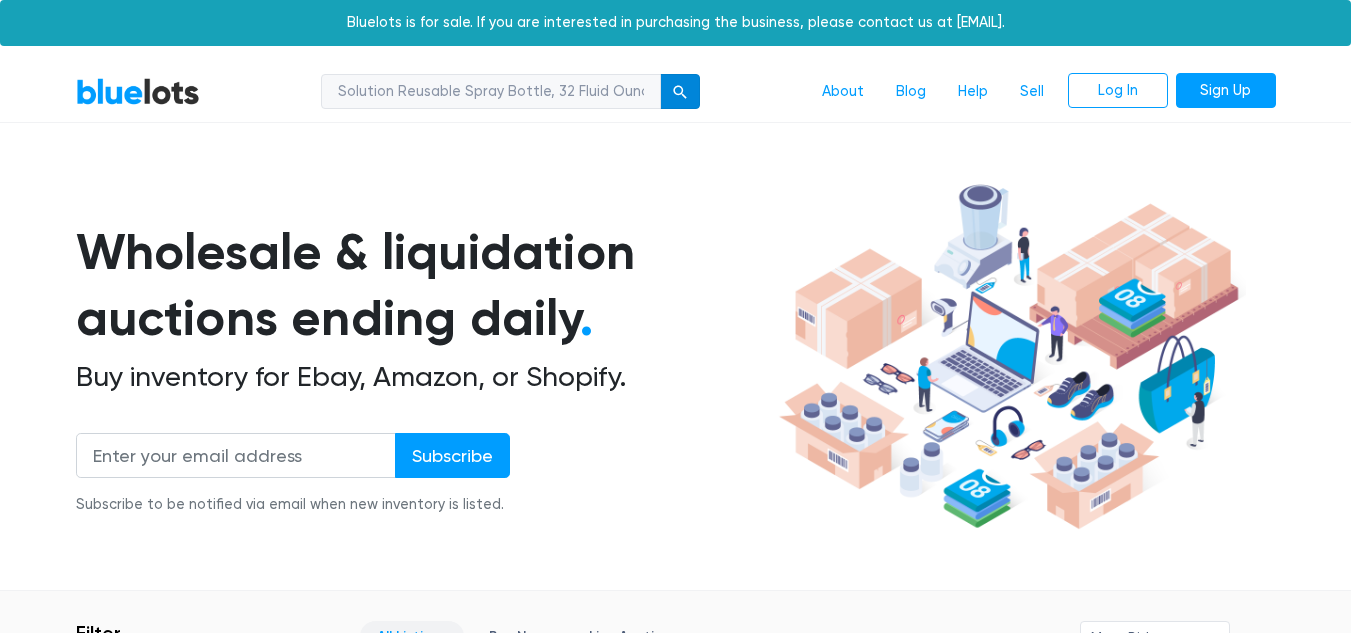 type on "D/2 Biological Solution Reusable Spray Bottle, 32 Fluid Ounce" 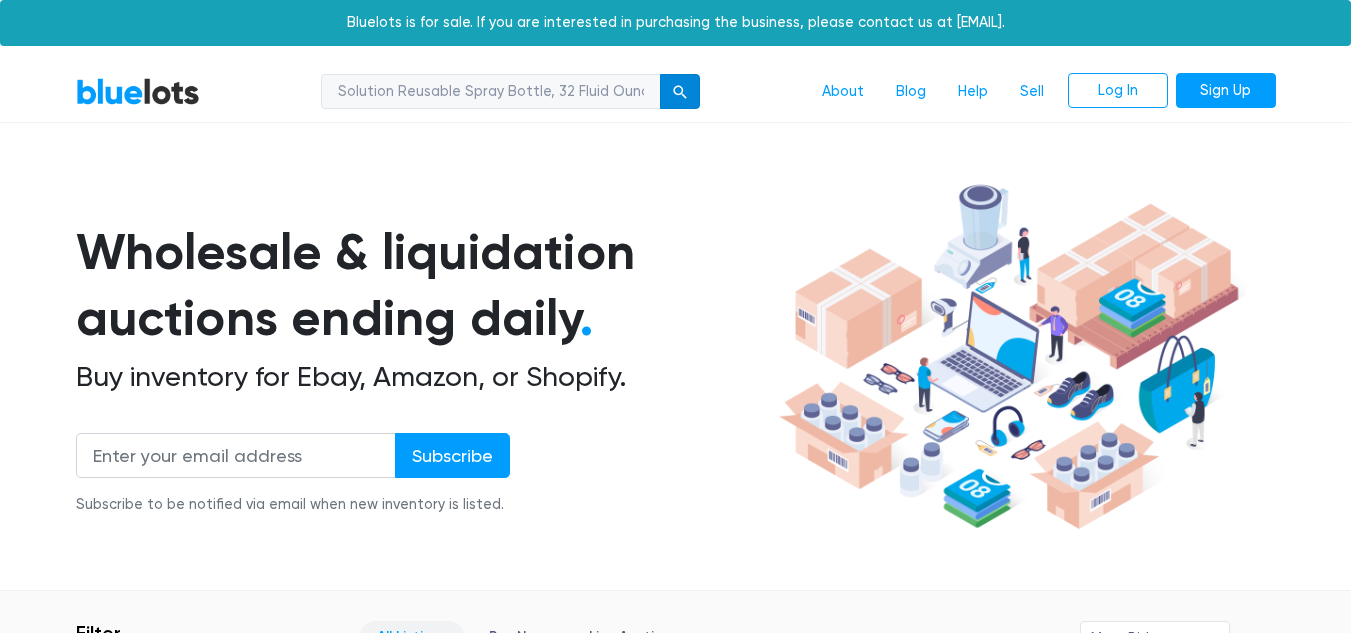 scroll, scrollTop: 0, scrollLeft: 0, axis: both 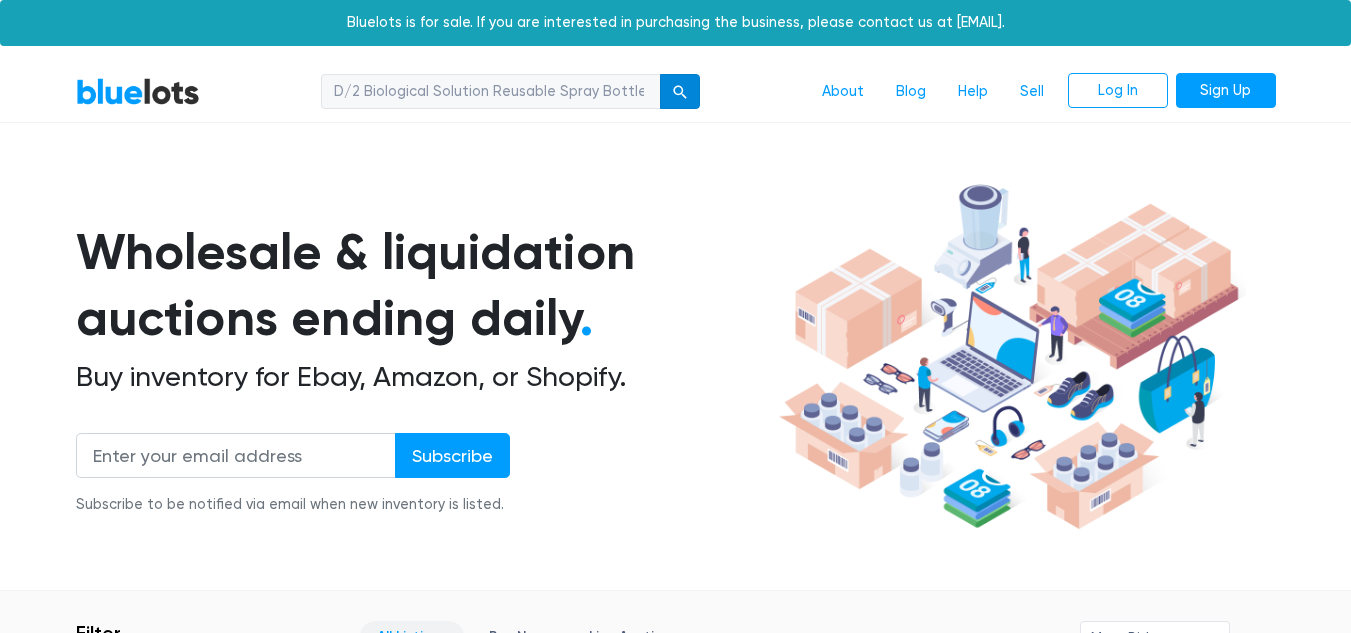 click at bounding box center (680, 92) 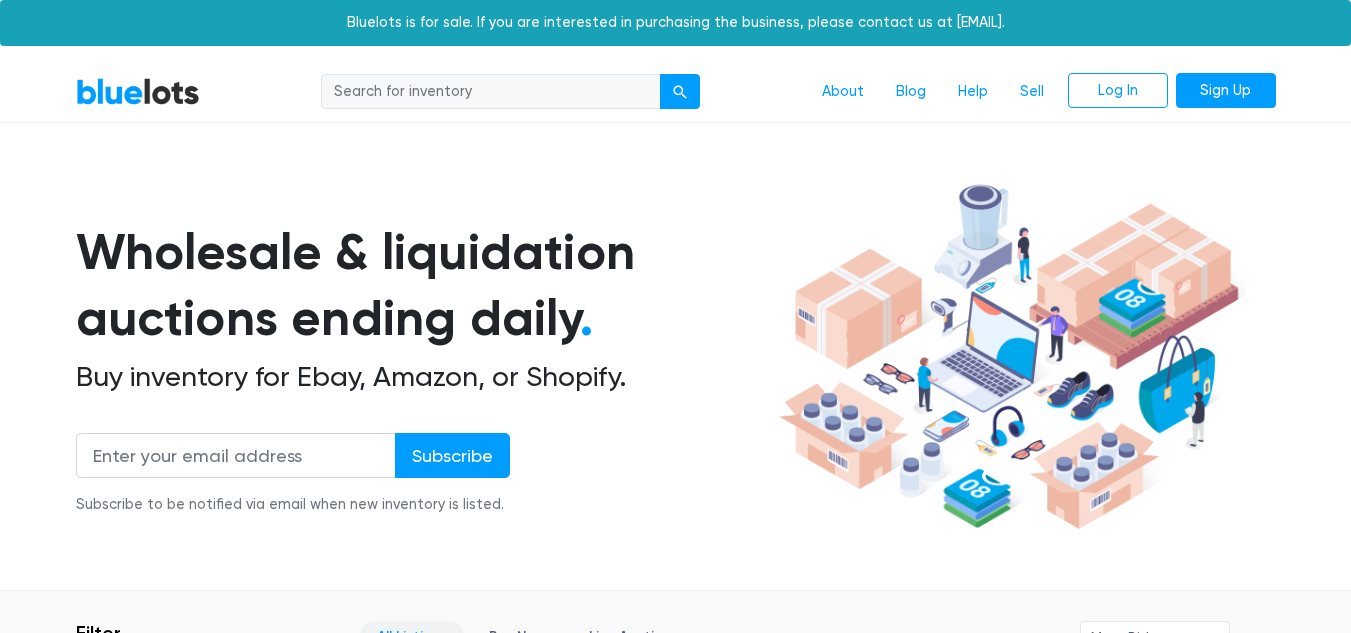 scroll, scrollTop: 0, scrollLeft: 0, axis: both 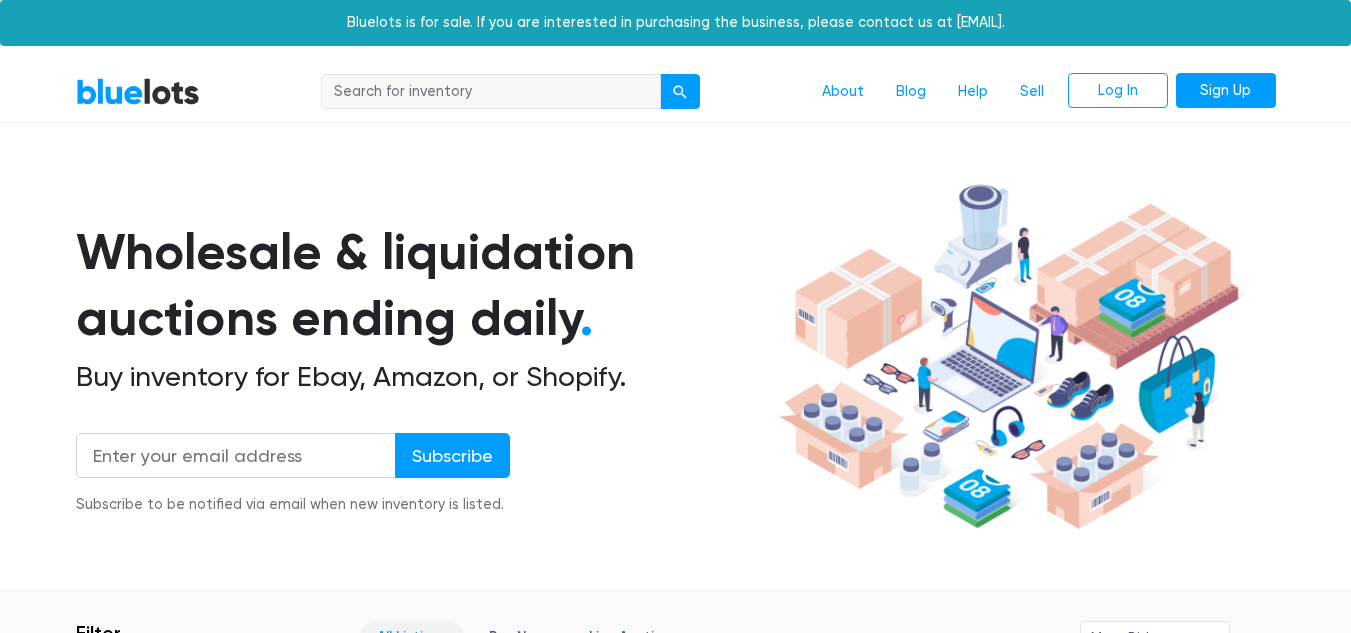click at bounding box center [491, 92] 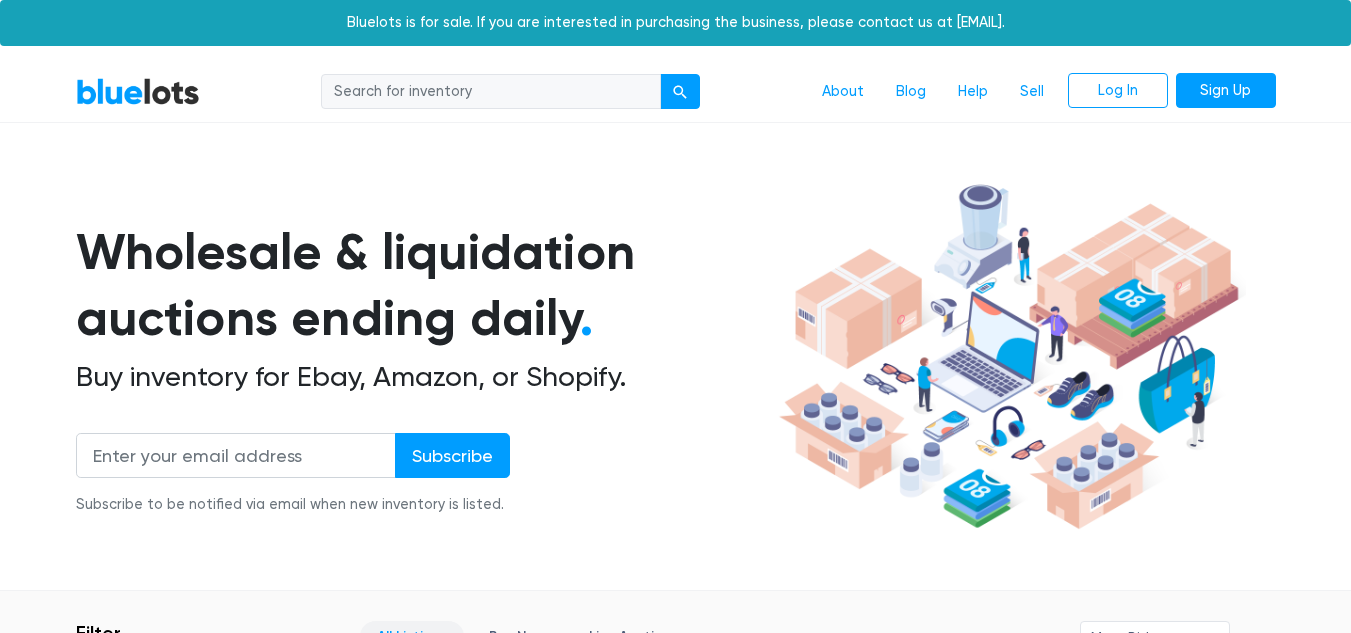 paste on "D/2 Biological Solution Reusable Spray Bottle, 32 Fluid Ounce" 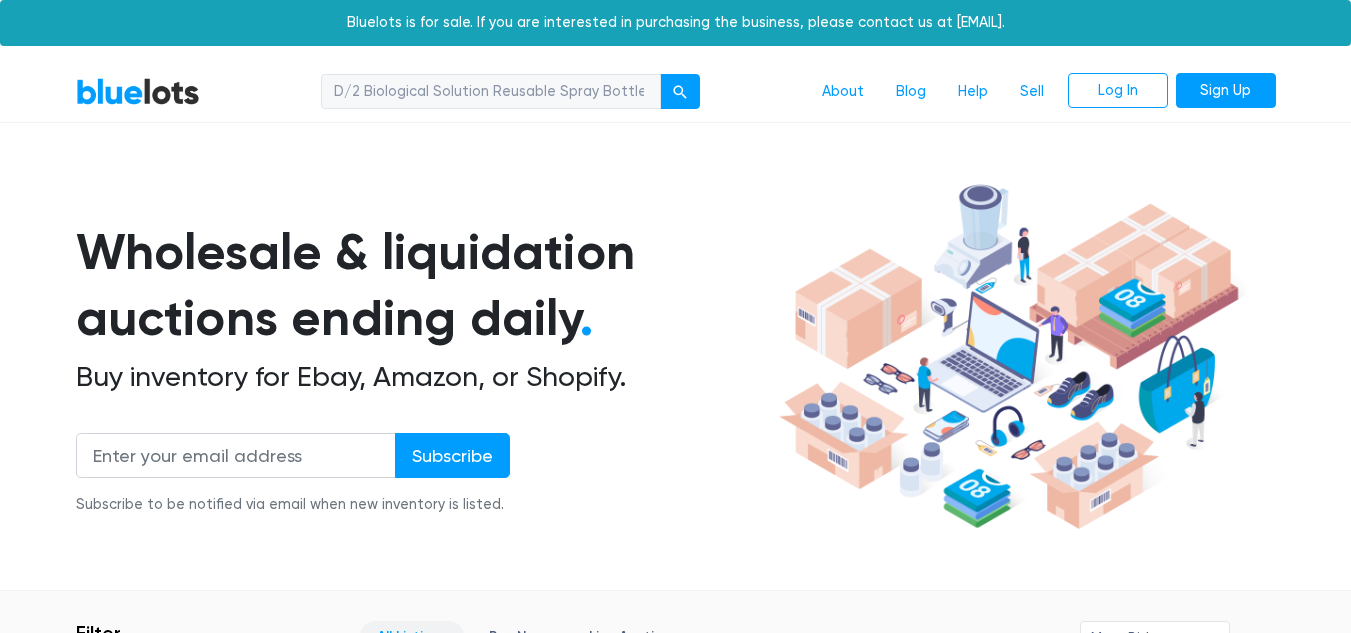 scroll, scrollTop: 0, scrollLeft: 95, axis: horizontal 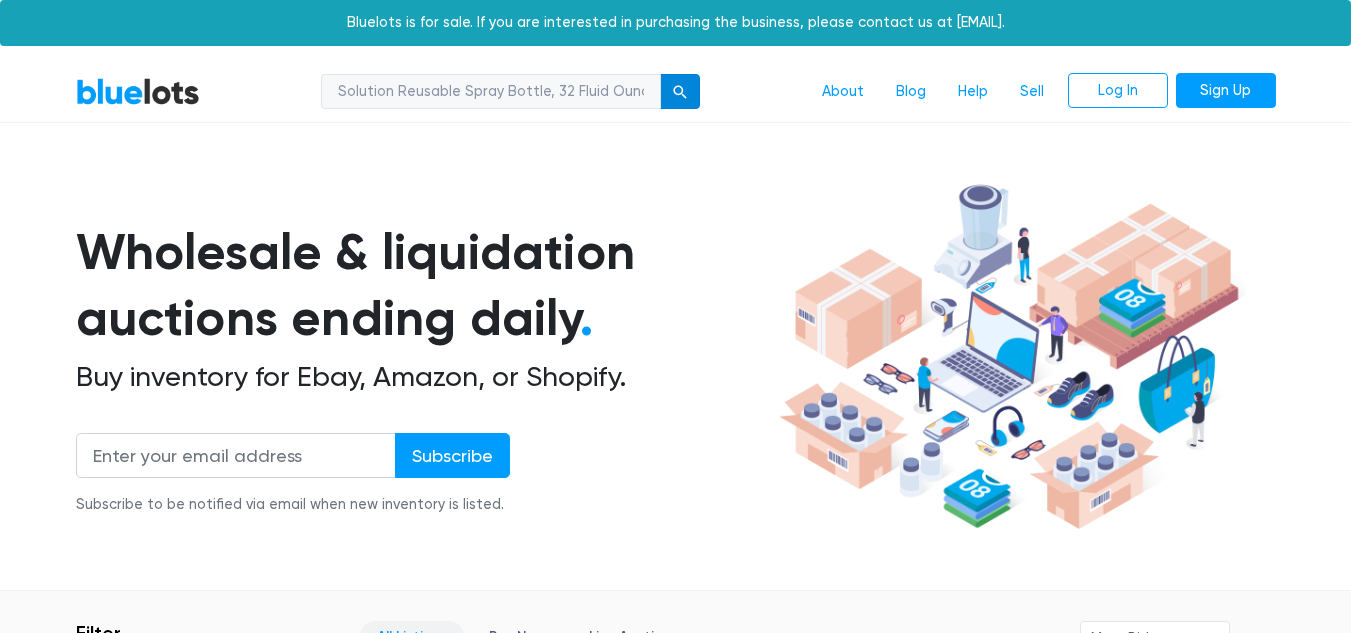 type on "D/2 Biological Solution Reusable Spray Bottle, 32 Fluid Ounce" 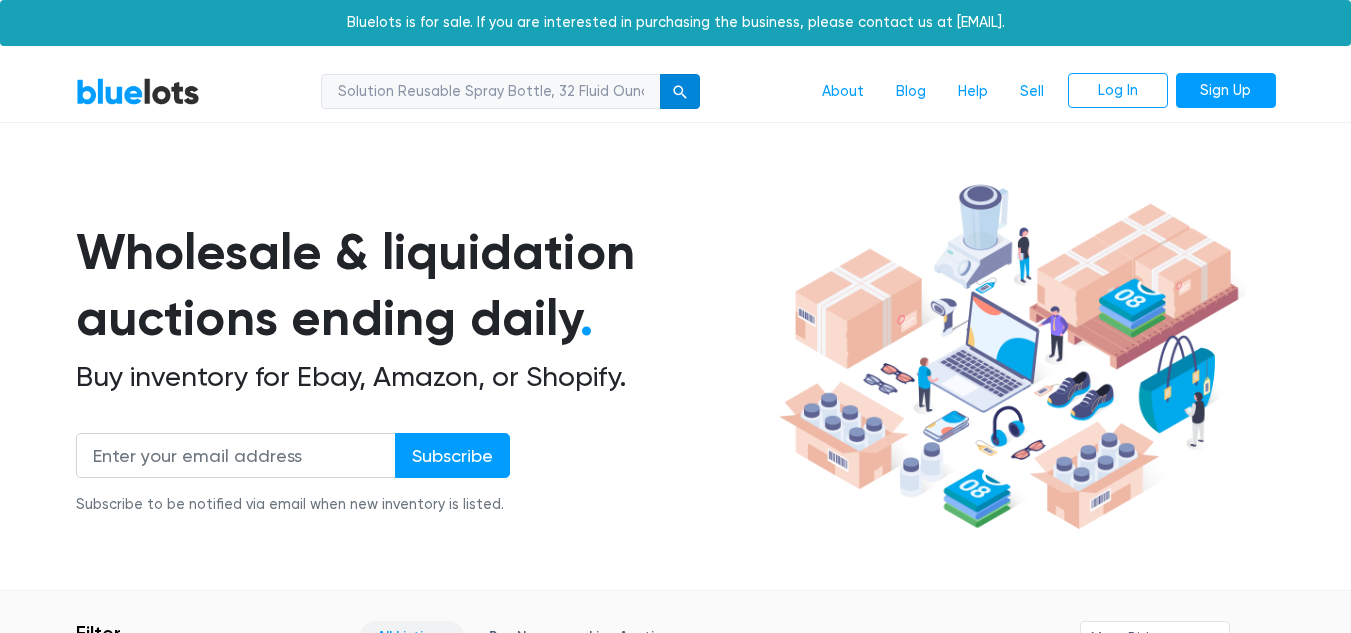 scroll, scrollTop: 0, scrollLeft: 0, axis: both 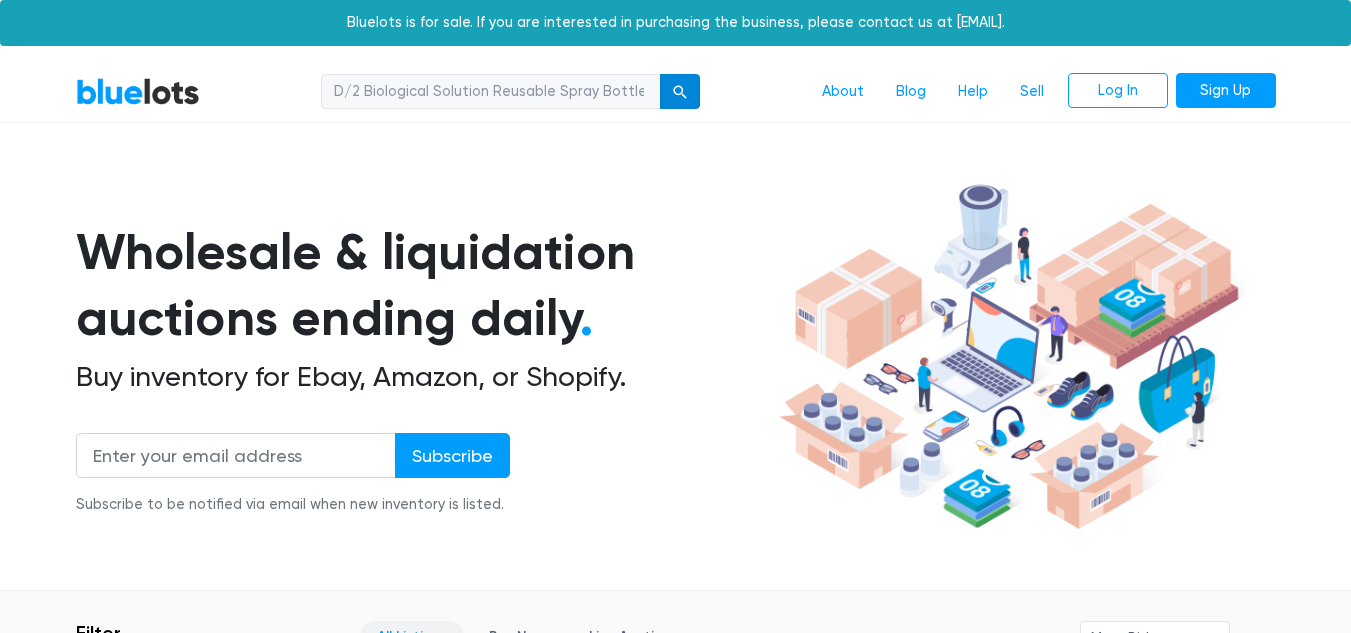 click at bounding box center [680, 92] 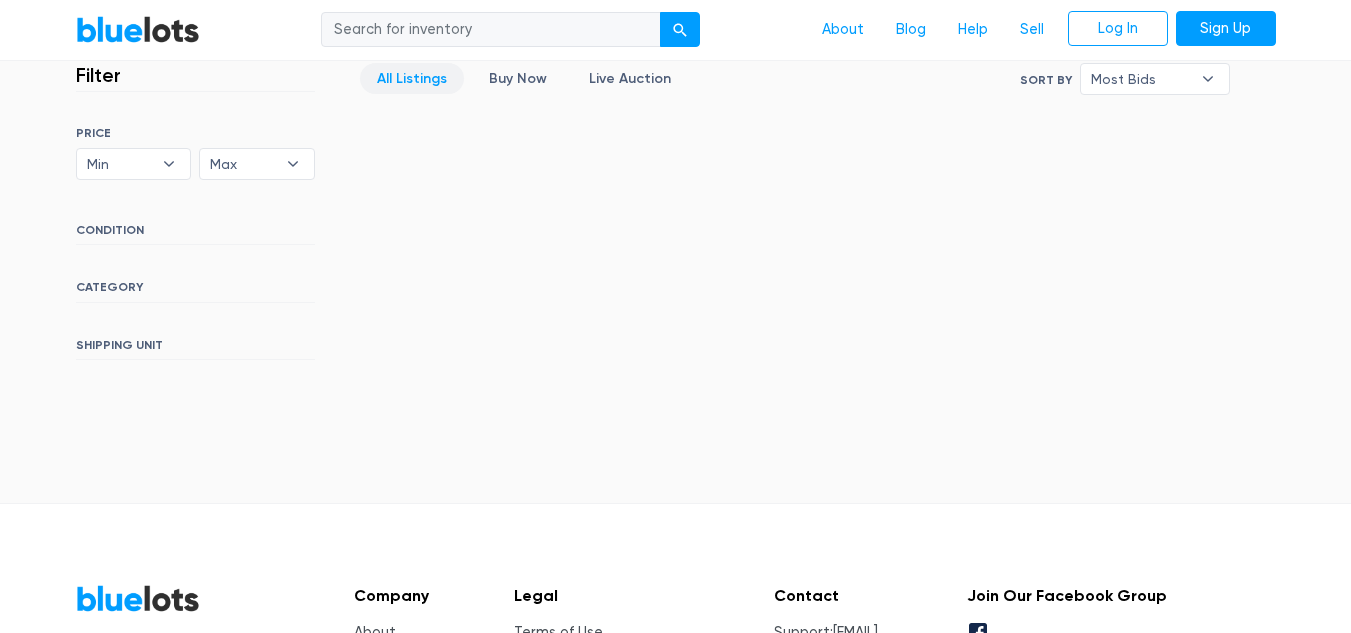 scroll, scrollTop: 700, scrollLeft: 0, axis: vertical 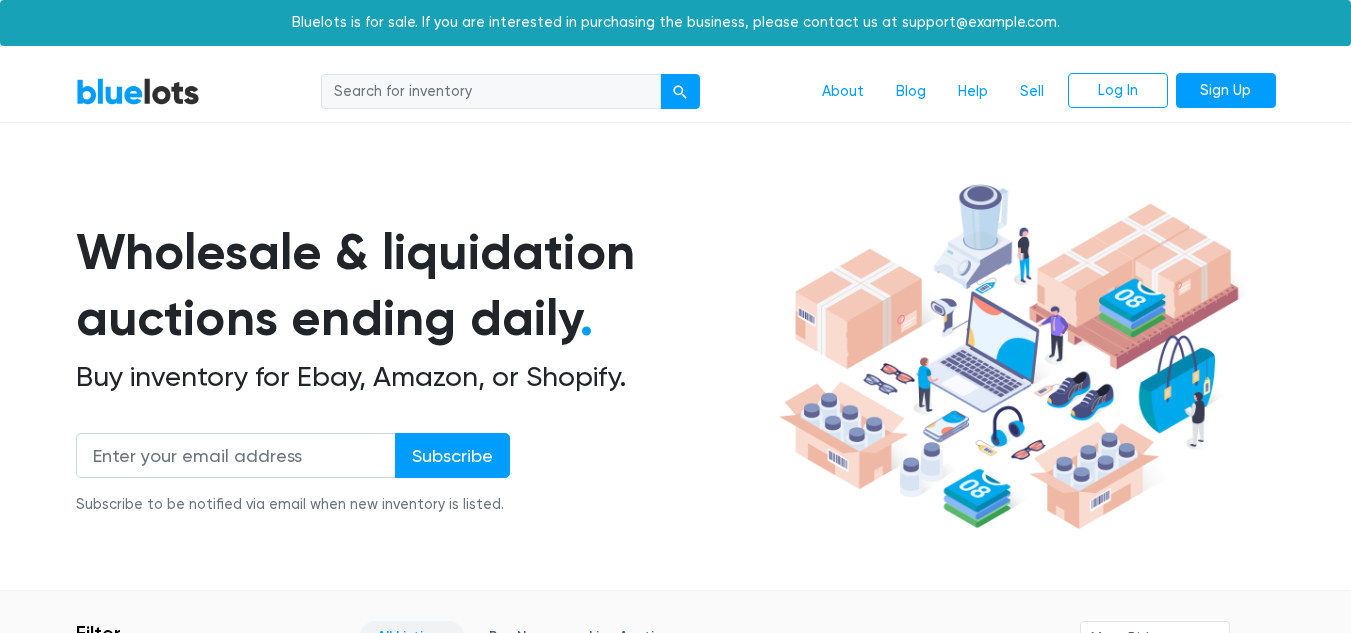 click at bounding box center (491, 92) 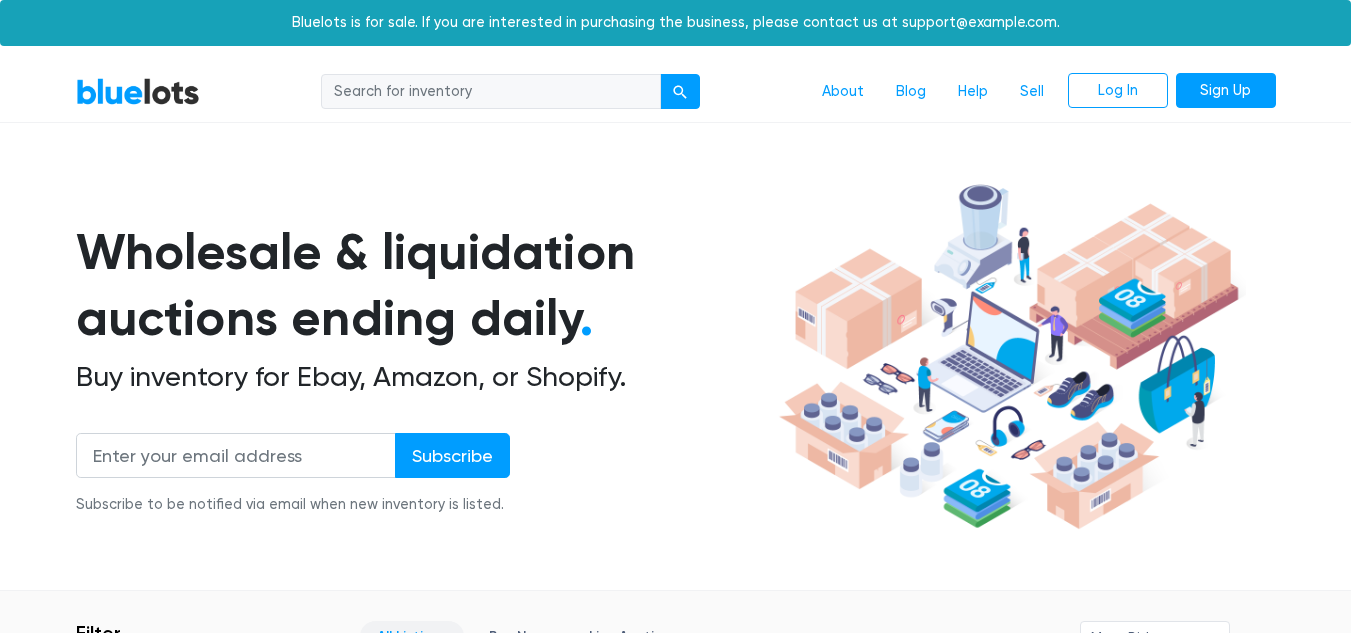 paste on "Lodge Cast Iron 12" Seasoned Skillet, Black" 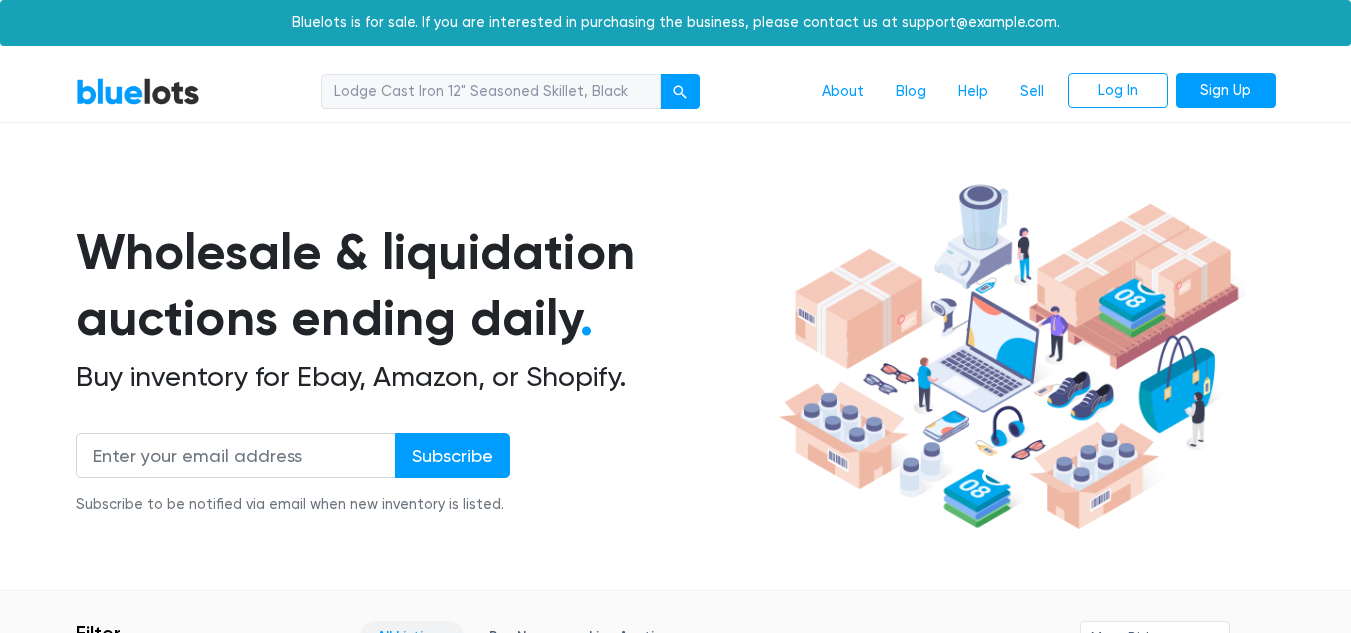type on "Lodge Cast Iron 12" Seasoned Skillet, Black" 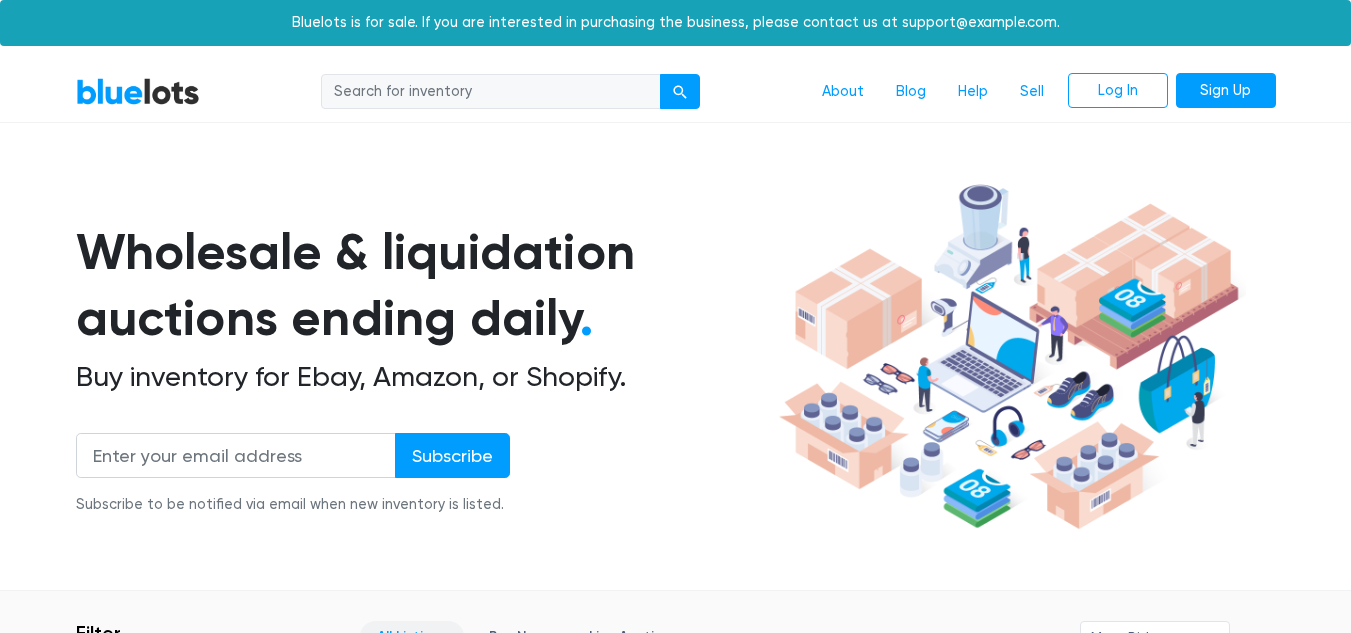 scroll, scrollTop: 0, scrollLeft: 0, axis: both 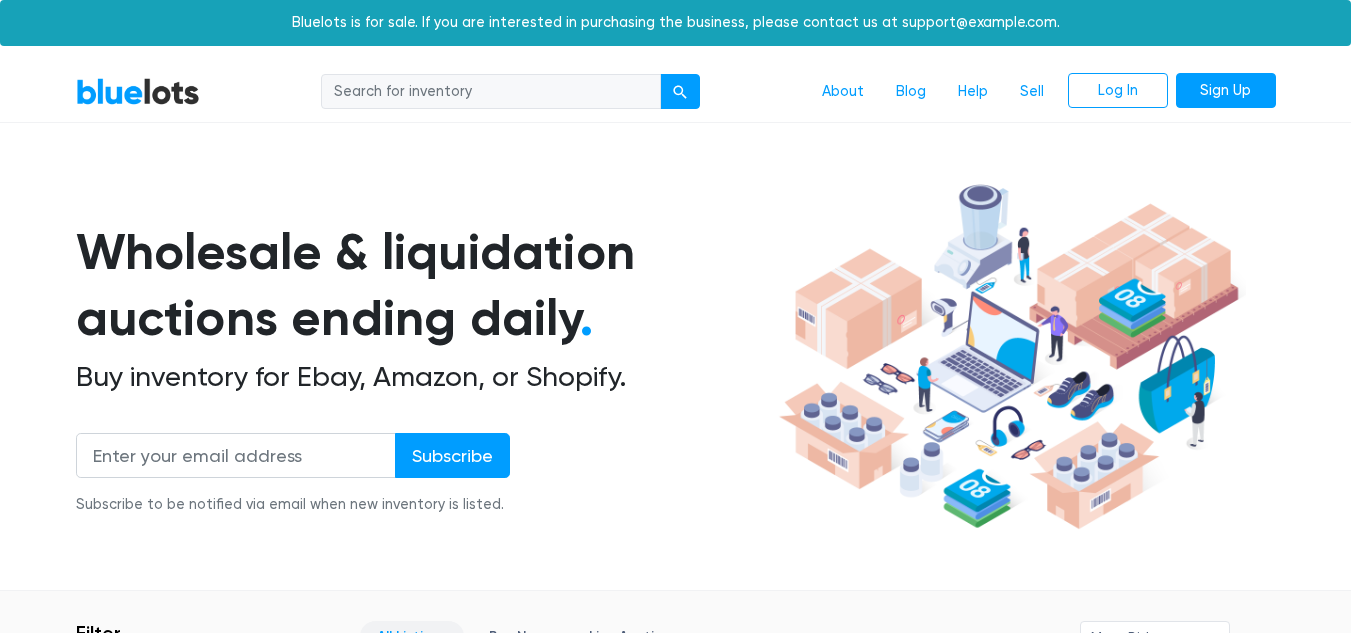 click at bounding box center (491, 92) 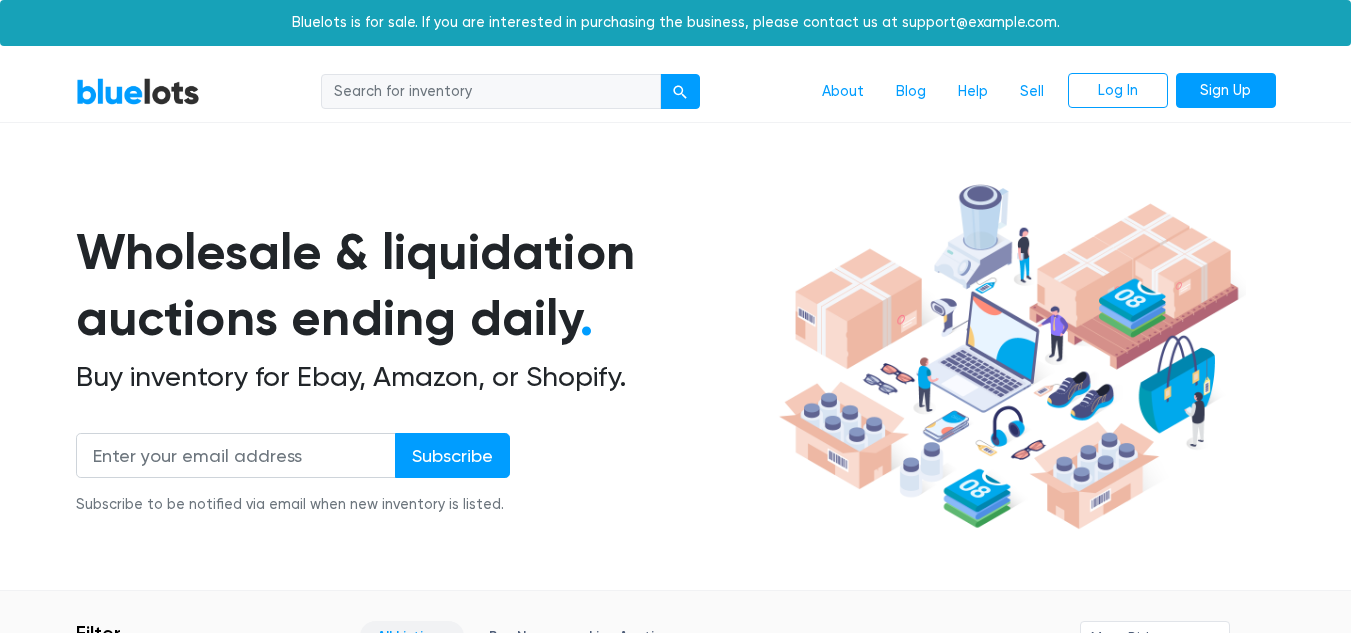 paste on "Lodge Cast Iron 12" Seasoned Skillet, Black" 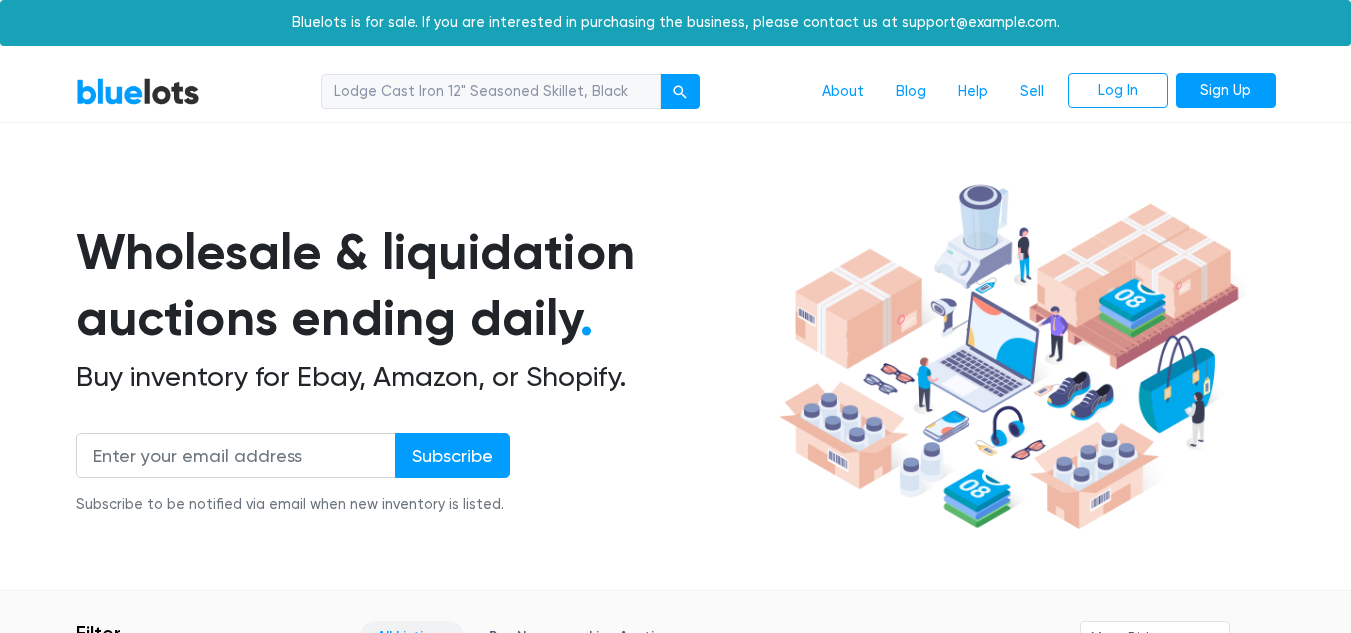 type on "Lodge Cast Iron 12" Seasoned Skillet, Black" 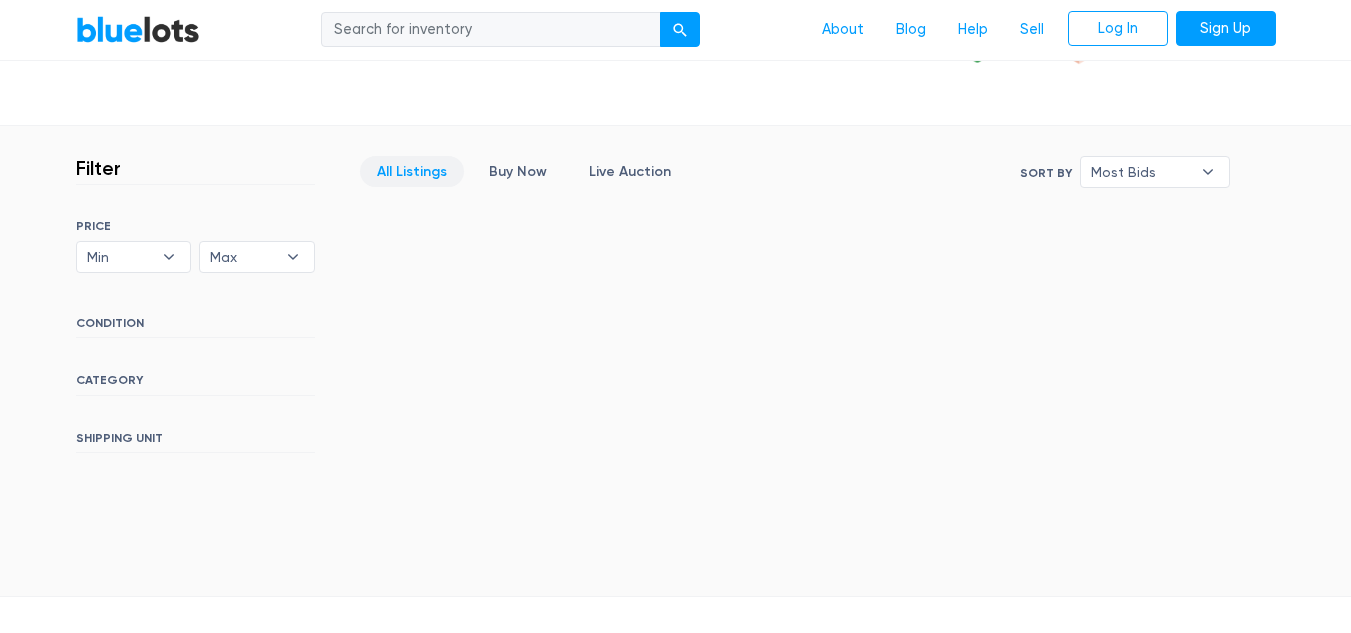 scroll, scrollTop: 0, scrollLeft: 0, axis: both 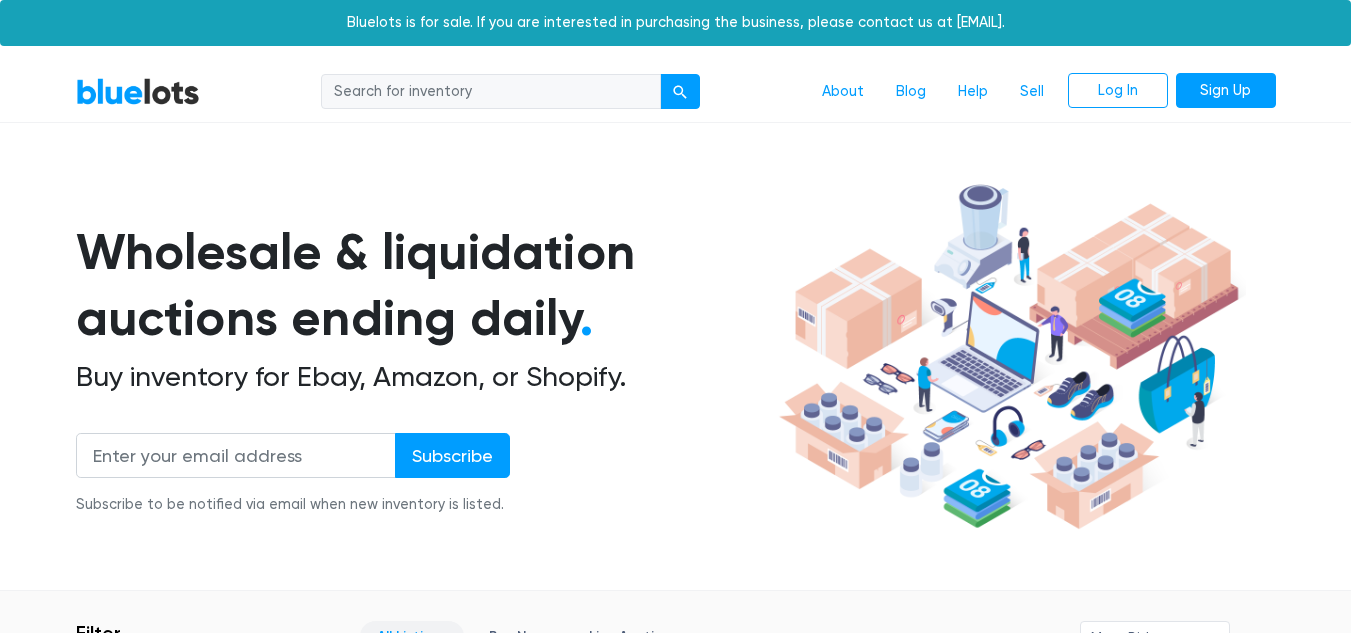 click at bounding box center (491, 92) 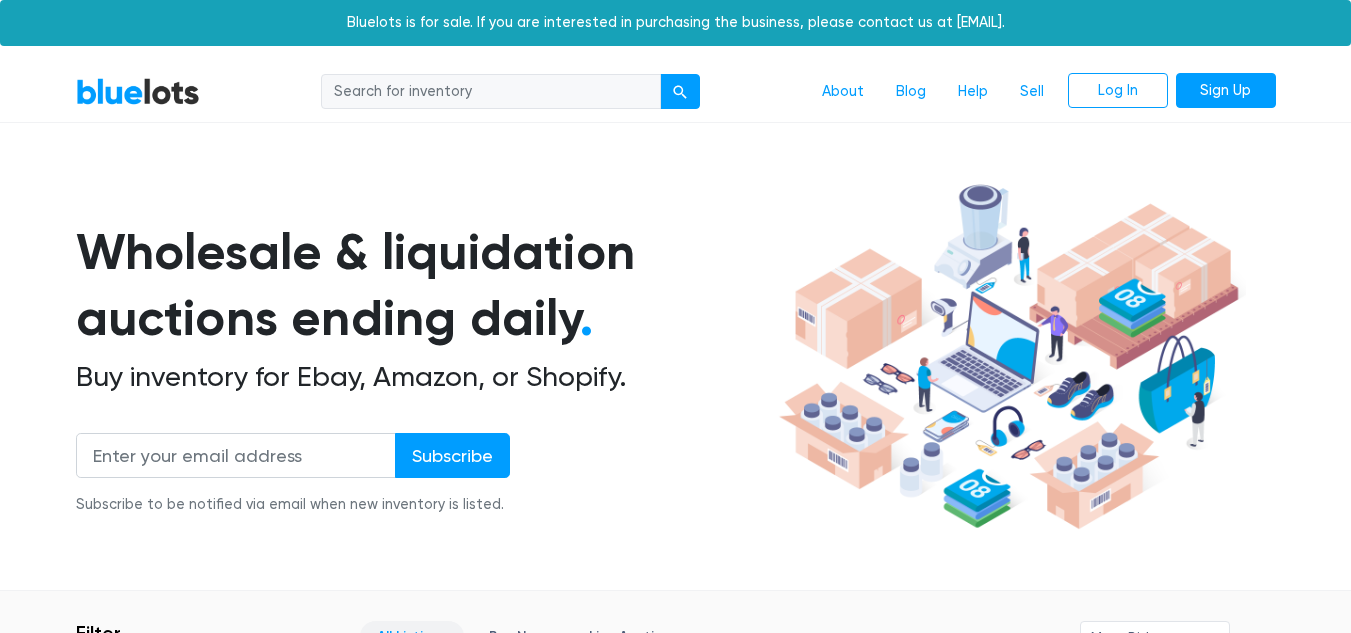 type on "Lodge Cast Iron 12" Seasoned Skillet, Black" 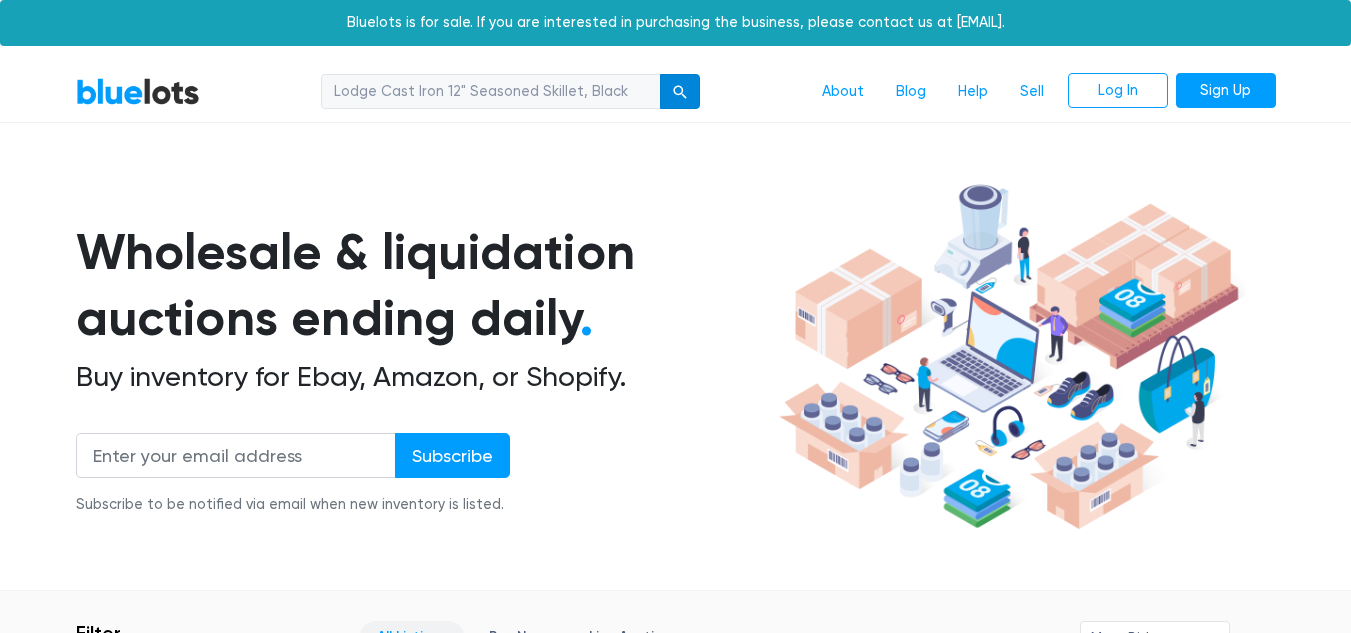 click at bounding box center (680, 92) 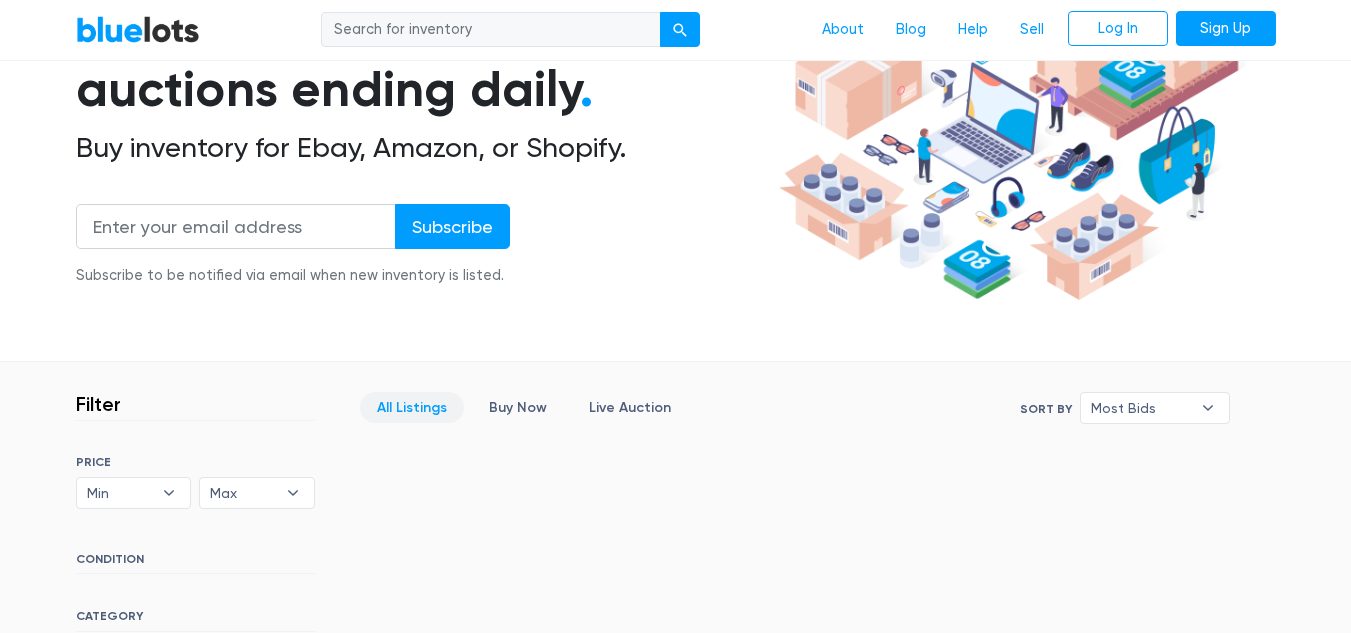 scroll, scrollTop: 0, scrollLeft: 0, axis: both 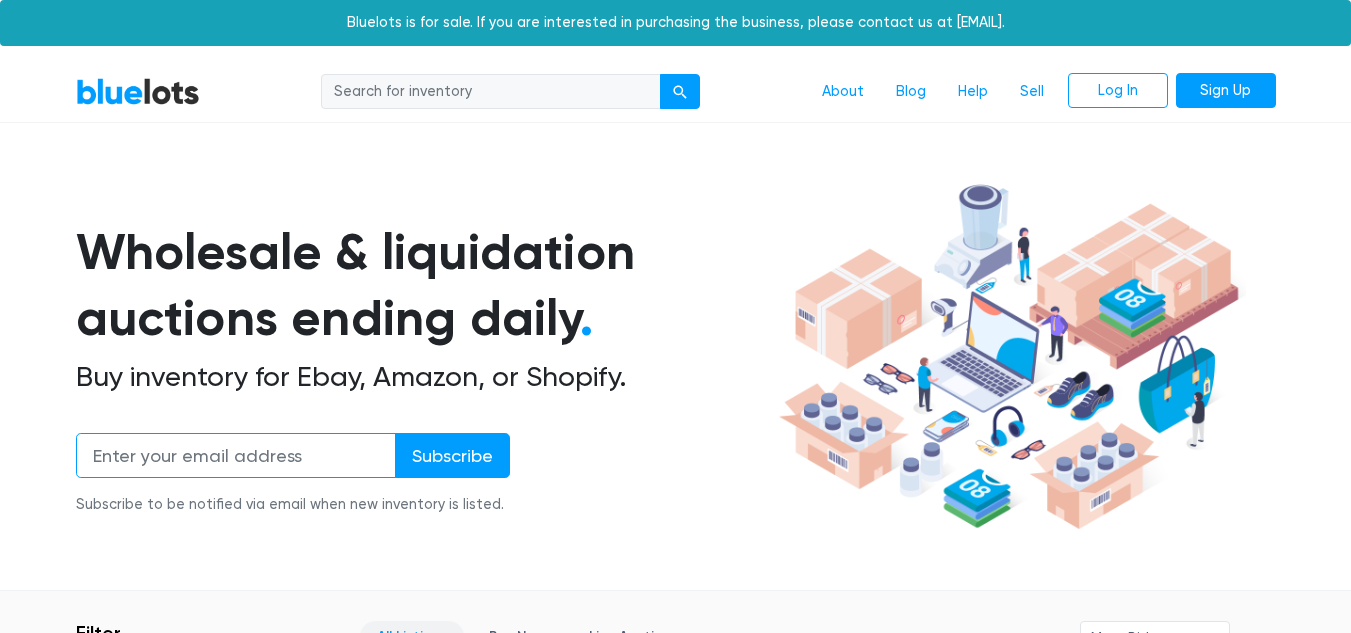 click at bounding box center [236, 455] 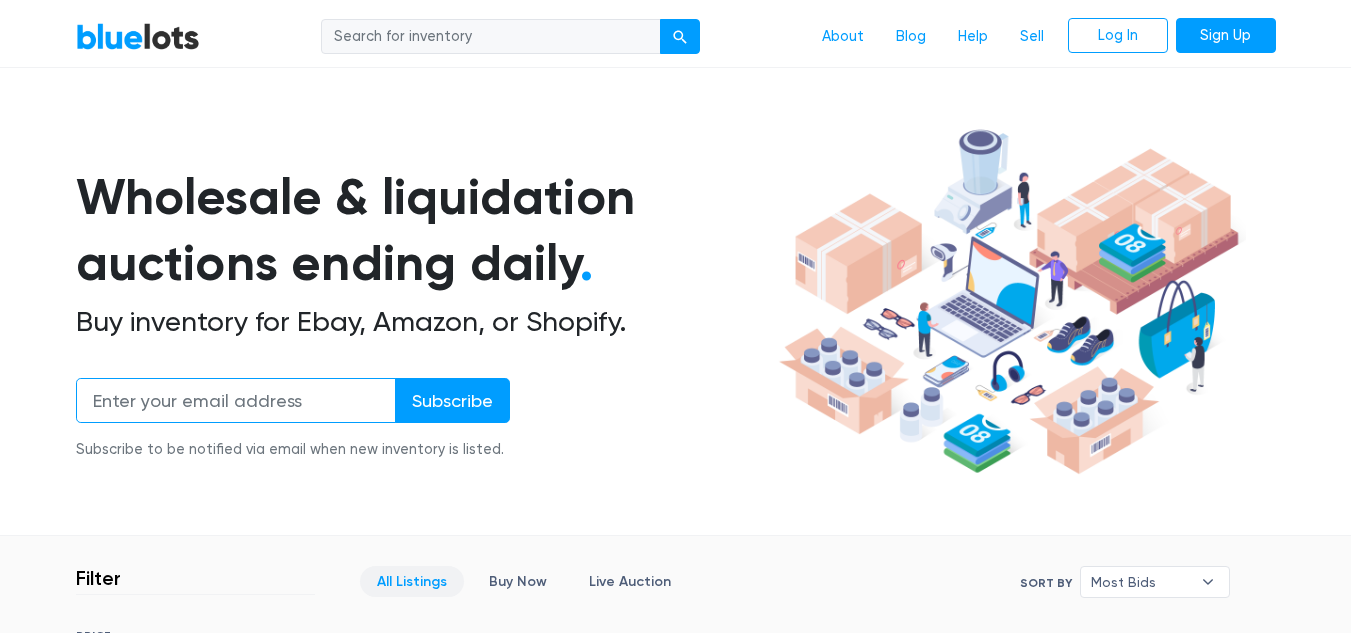 scroll, scrollTop: 0, scrollLeft: 0, axis: both 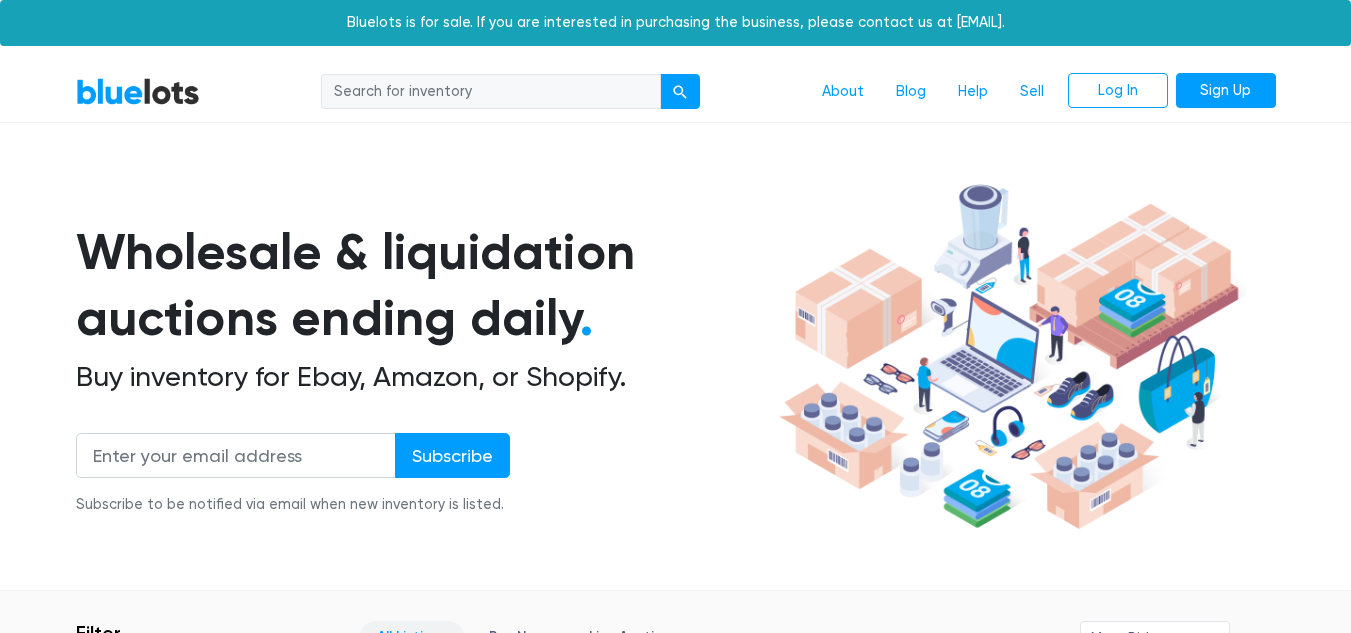 click at bounding box center [491, 92] 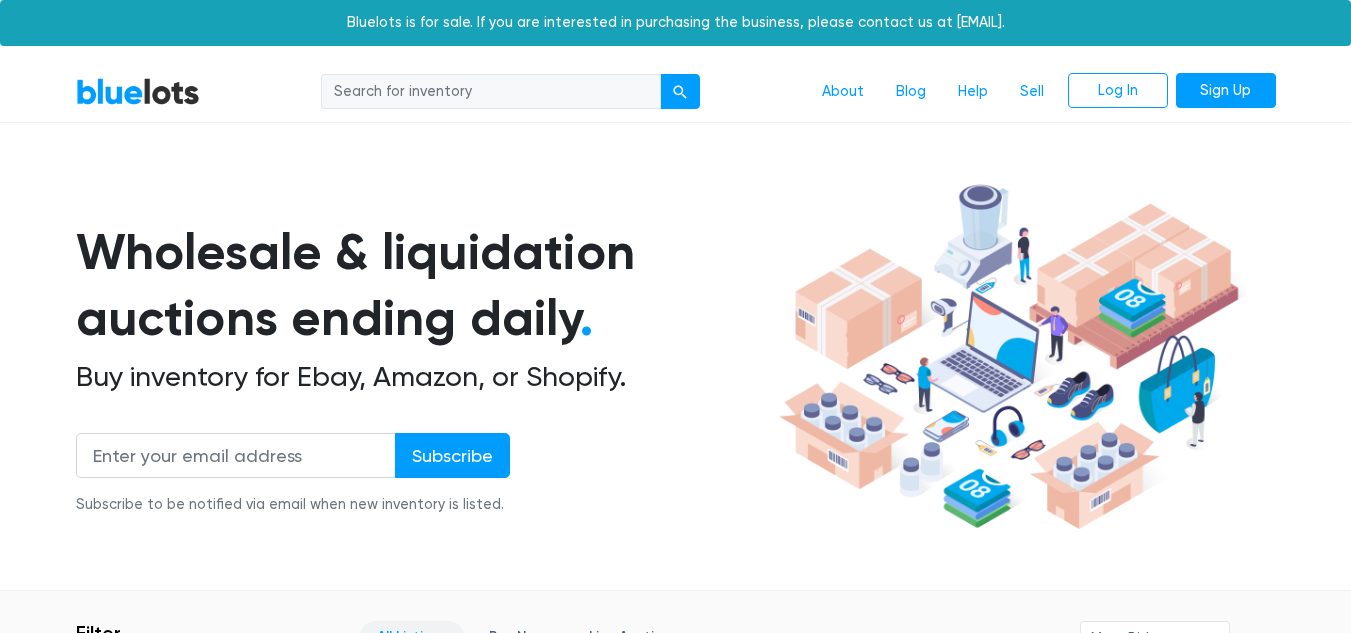type on "Lodge Cast Iron 12" Seasoned Skillet, Black" 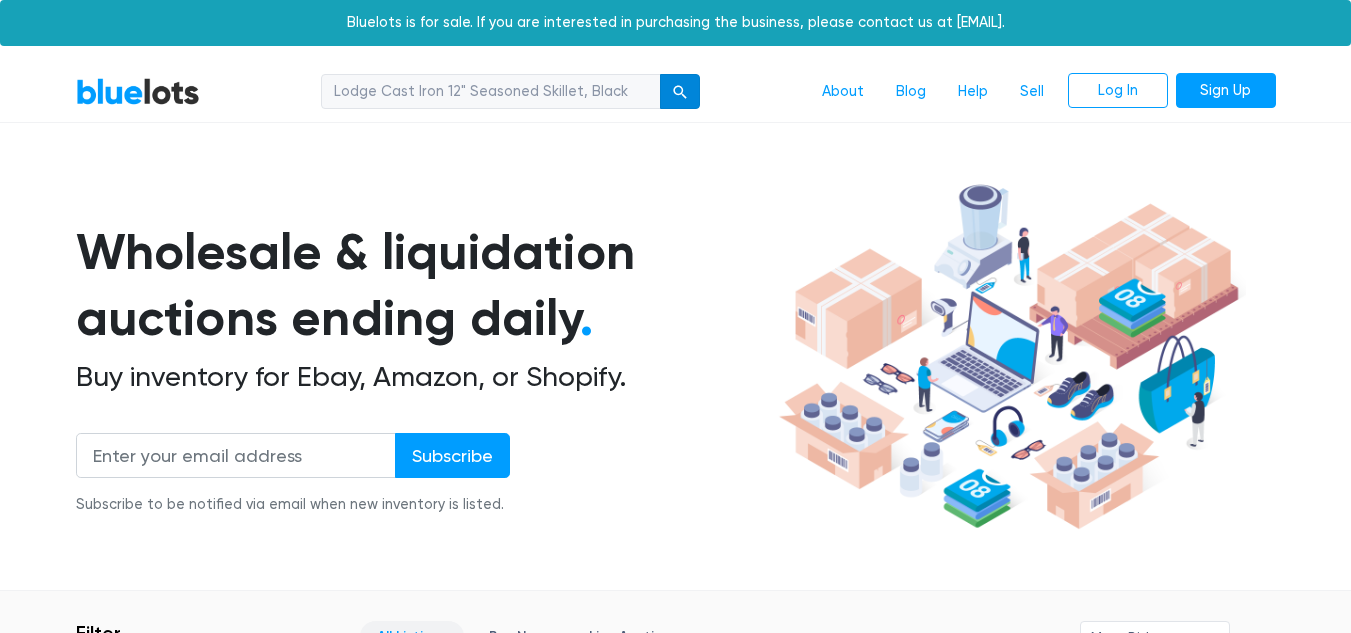 click at bounding box center (680, 92) 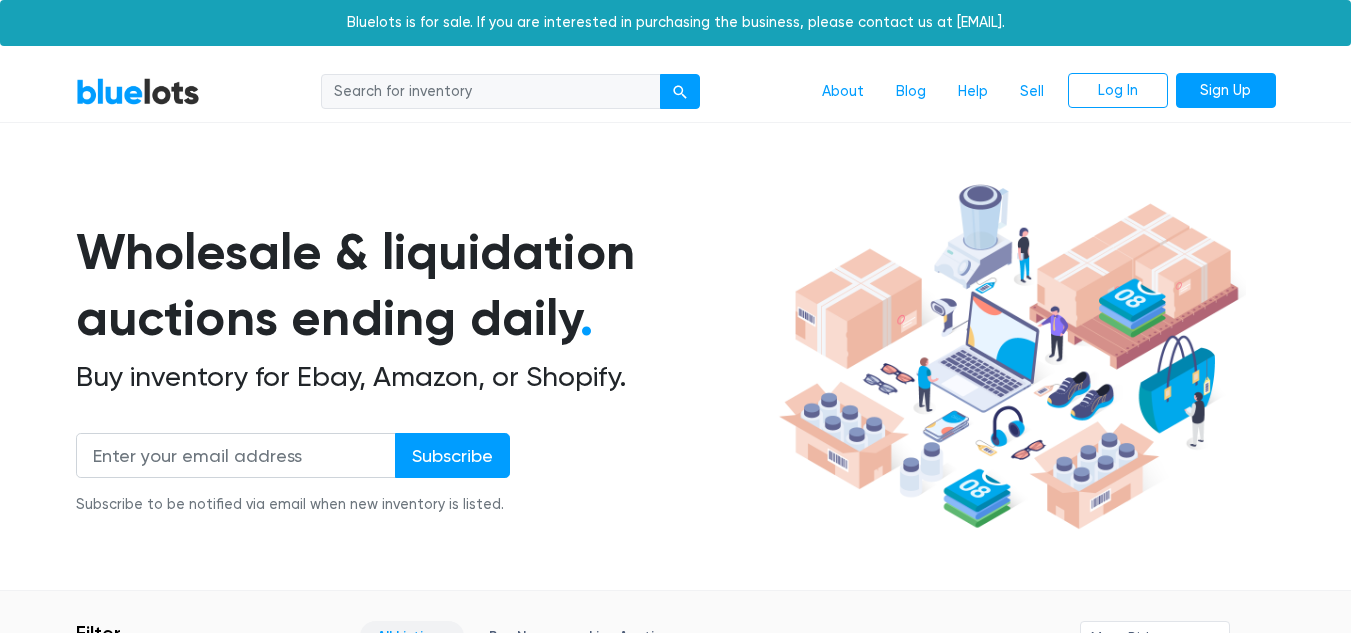 scroll, scrollTop: 0, scrollLeft: 0, axis: both 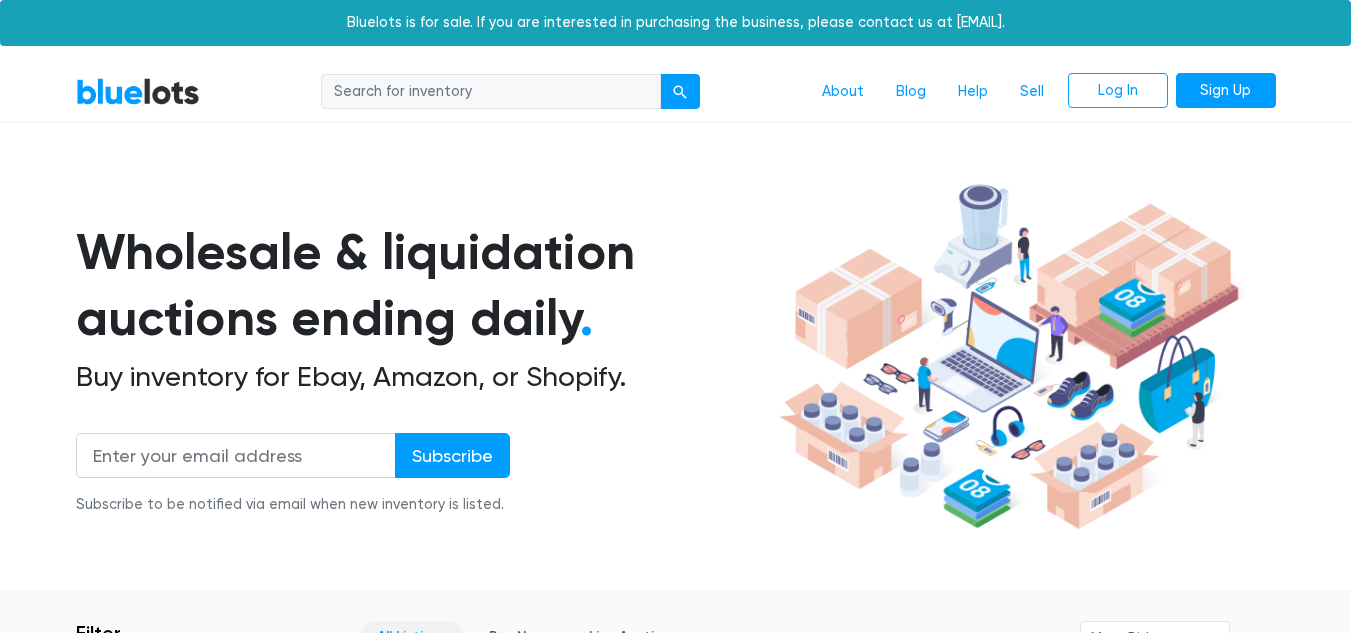 click at bounding box center [491, 92] 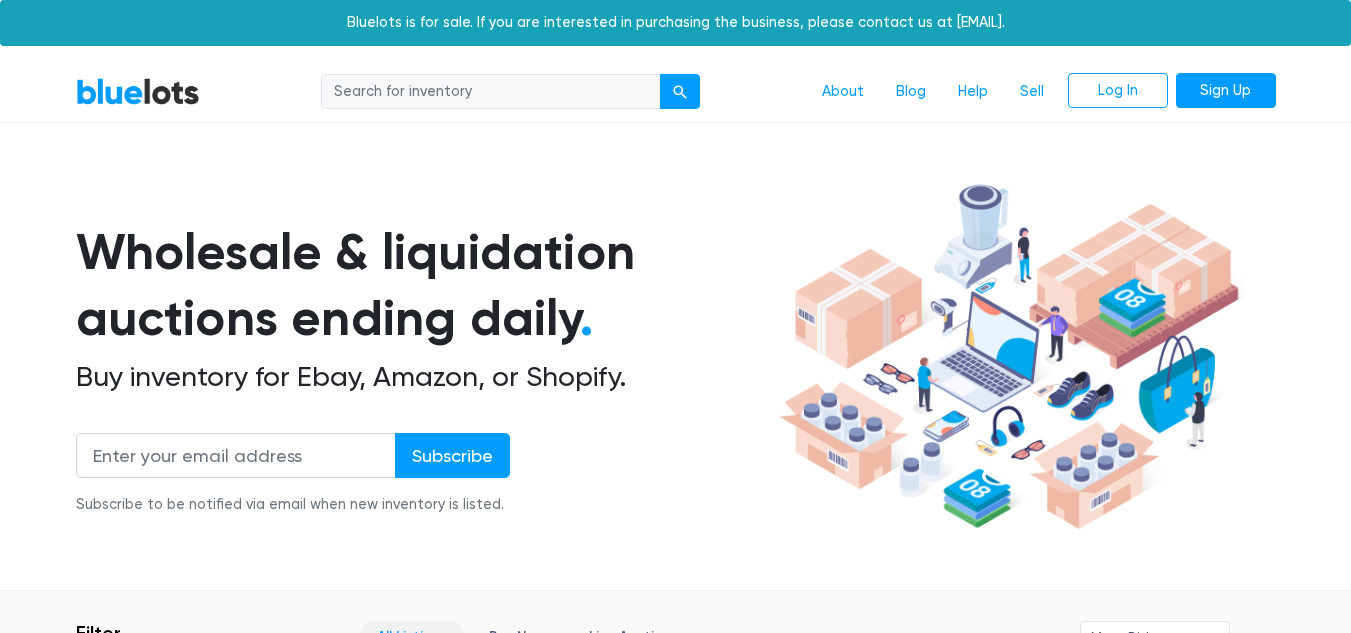 click on "Bluelots is for sale. If you are interested in purchasing the business, please contact us at [EMAIL].
BlueLots
About
Blog
Help
Sell
Log In
Sign Up
Wholesale & liquidation
auctions ending daily .
Buy inventory for Ebay, Amazon, or Shopify.
Subscribe
Subscribe to be notified via email when new inventory is listed." at bounding box center (675, 694) 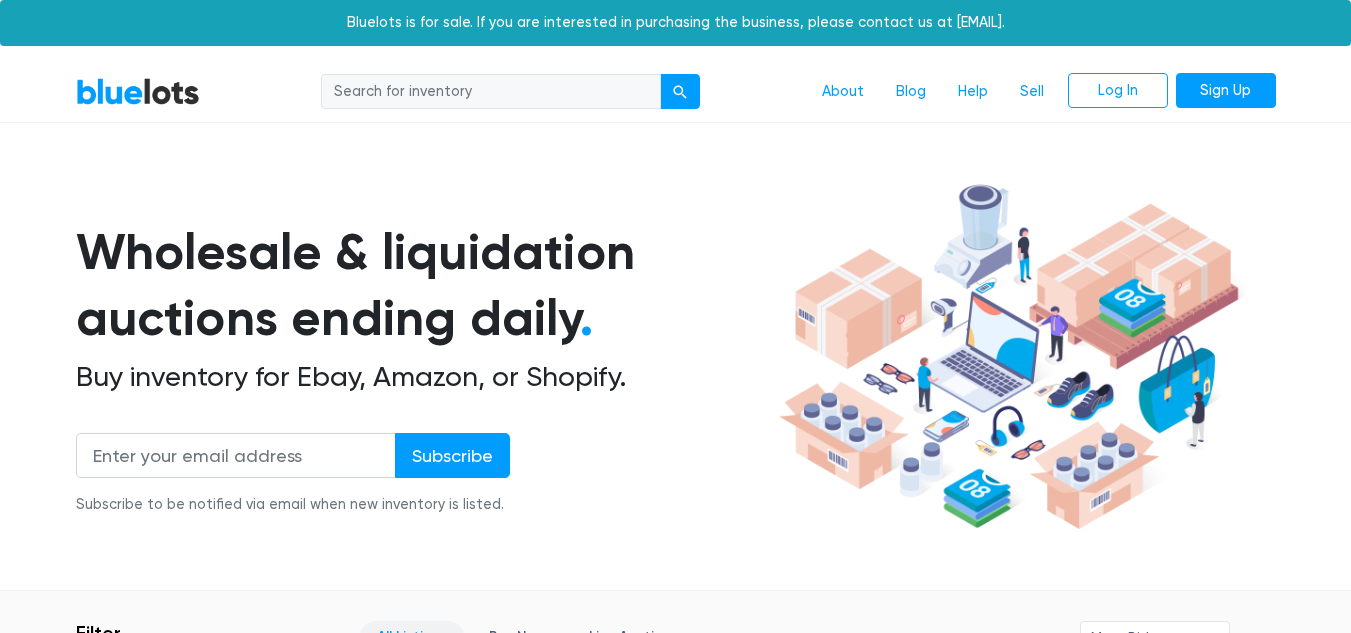 click at bounding box center [491, 92] 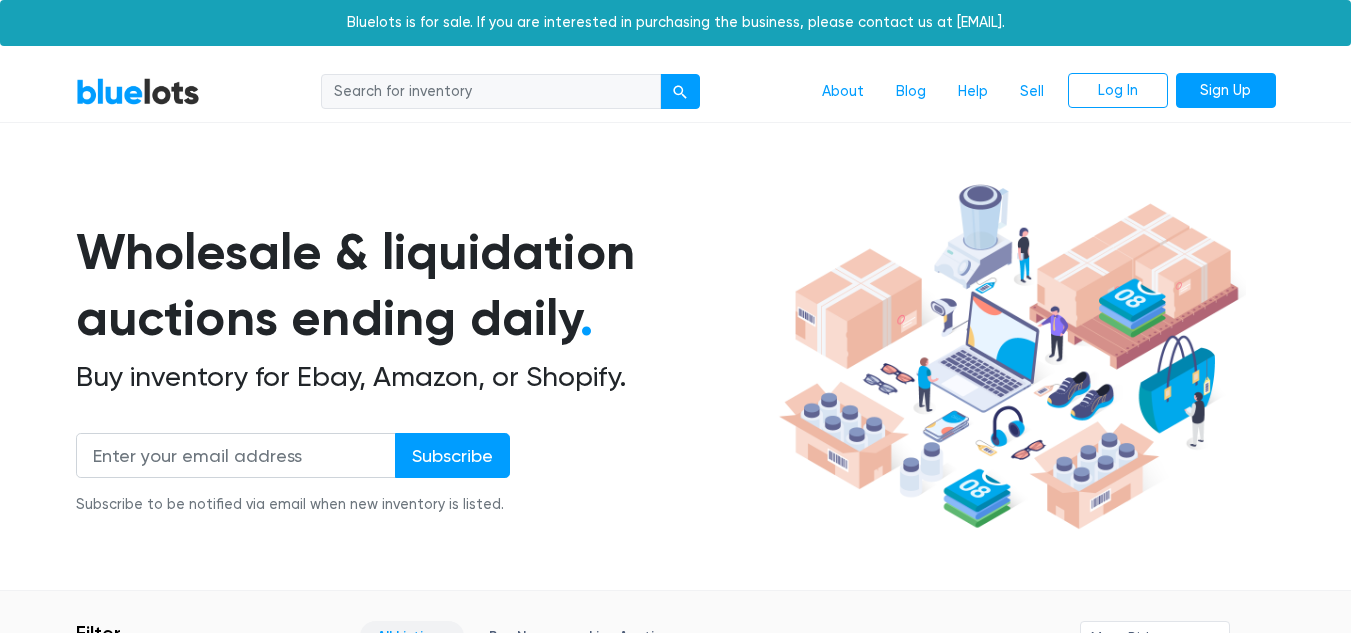 paste on "Everydrop by Whirlpool Ice and Water Refrigerator Filter 1, EDR1RXD1, Single-Pack" 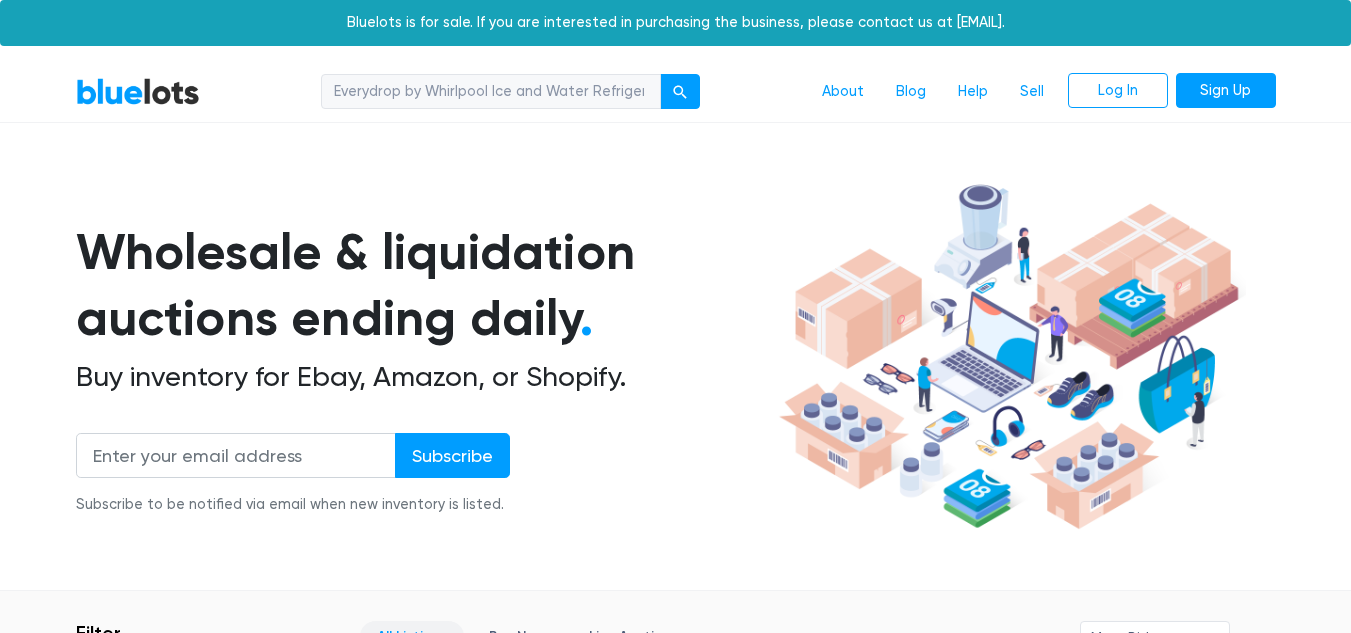 scroll, scrollTop: 0, scrollLeft: 225, axis: horizontal 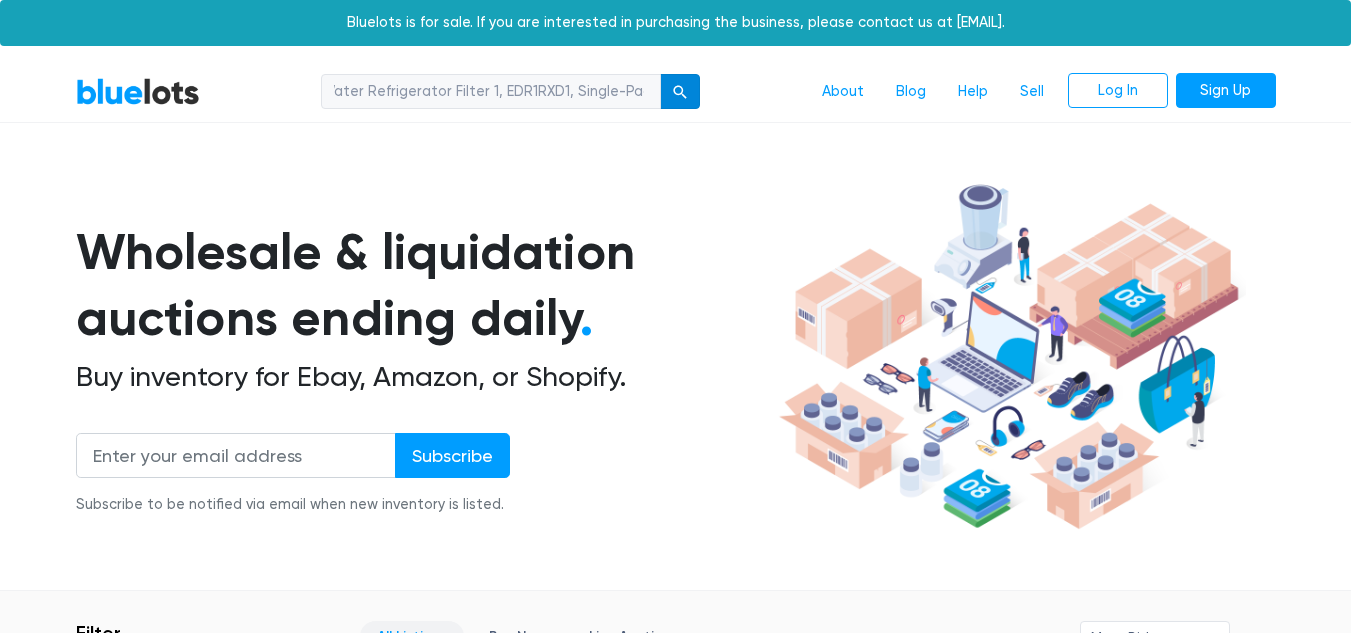 type on "Everydrop by Whirlpool Ice and Water Refrigerator Filter 1, EDR1RXD1, Single-Pack" 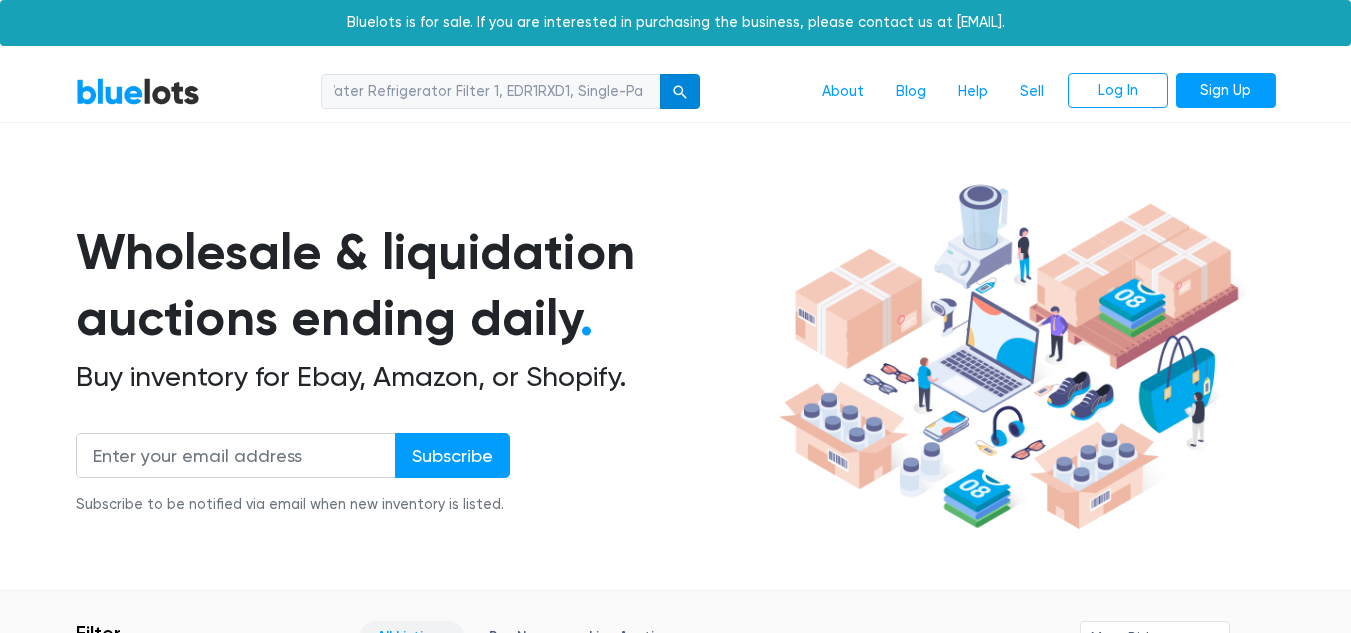 click at bounding box center (680, 92) 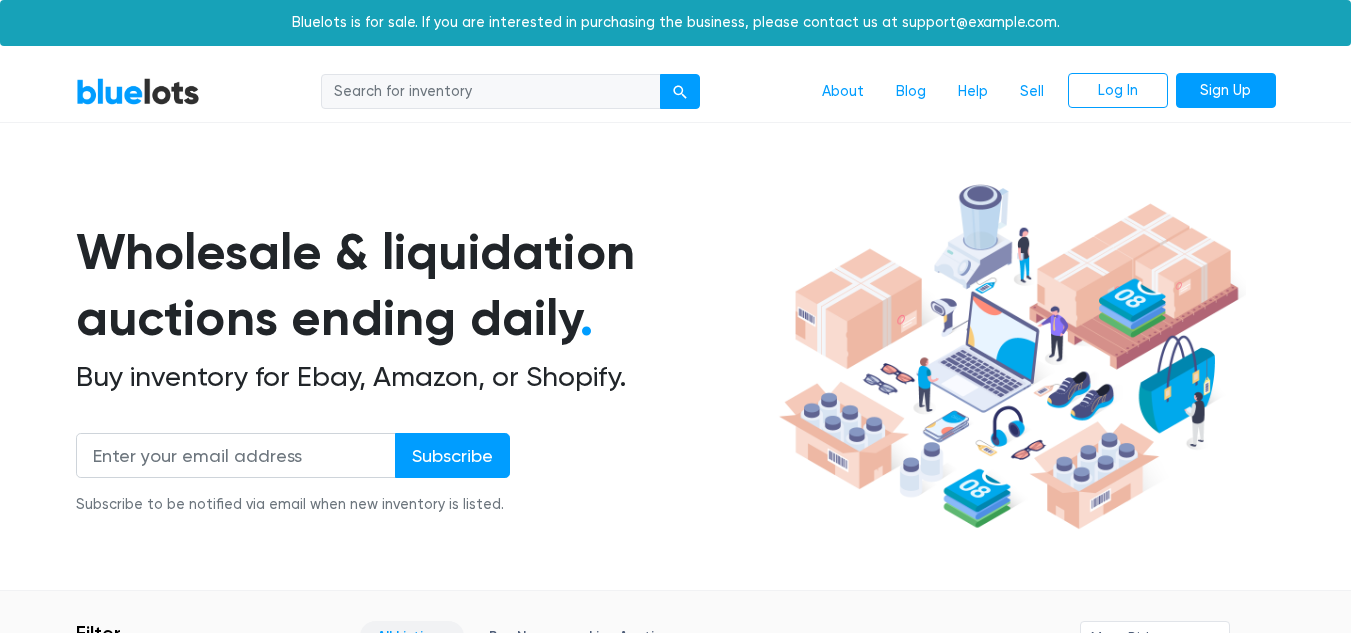 scroll, scrollTop: 0, scrollLeft: 0, axis: both 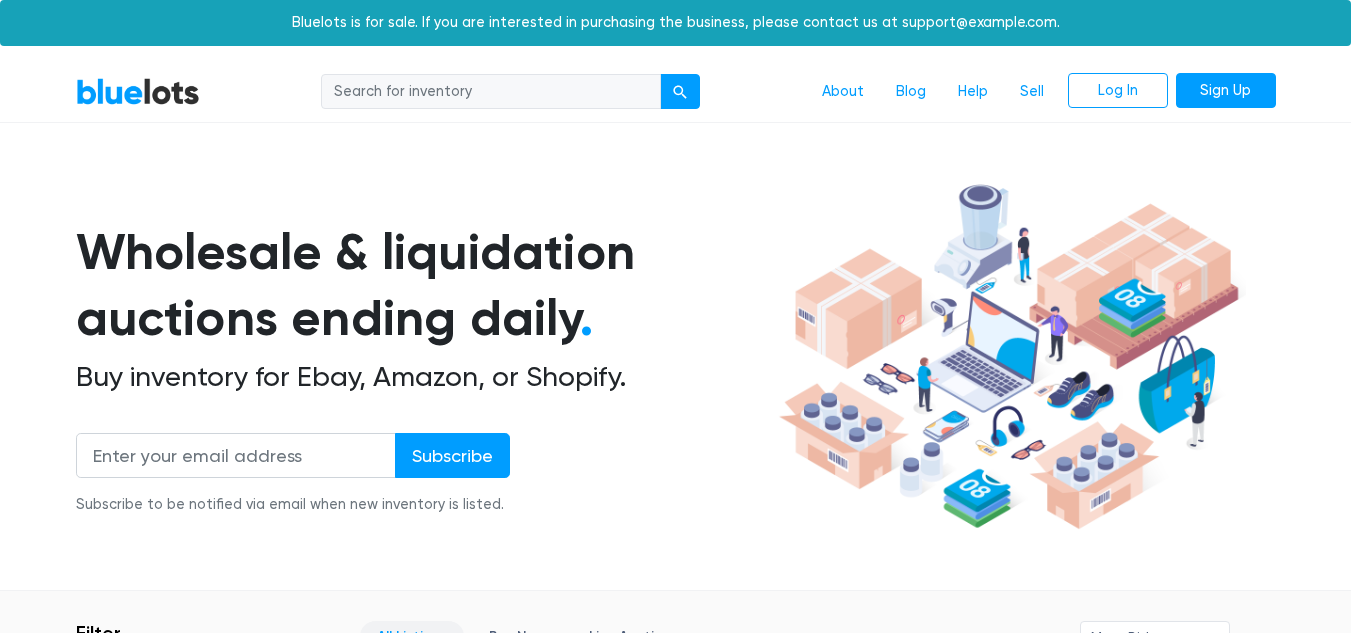 click at bounding box center (491, 92) 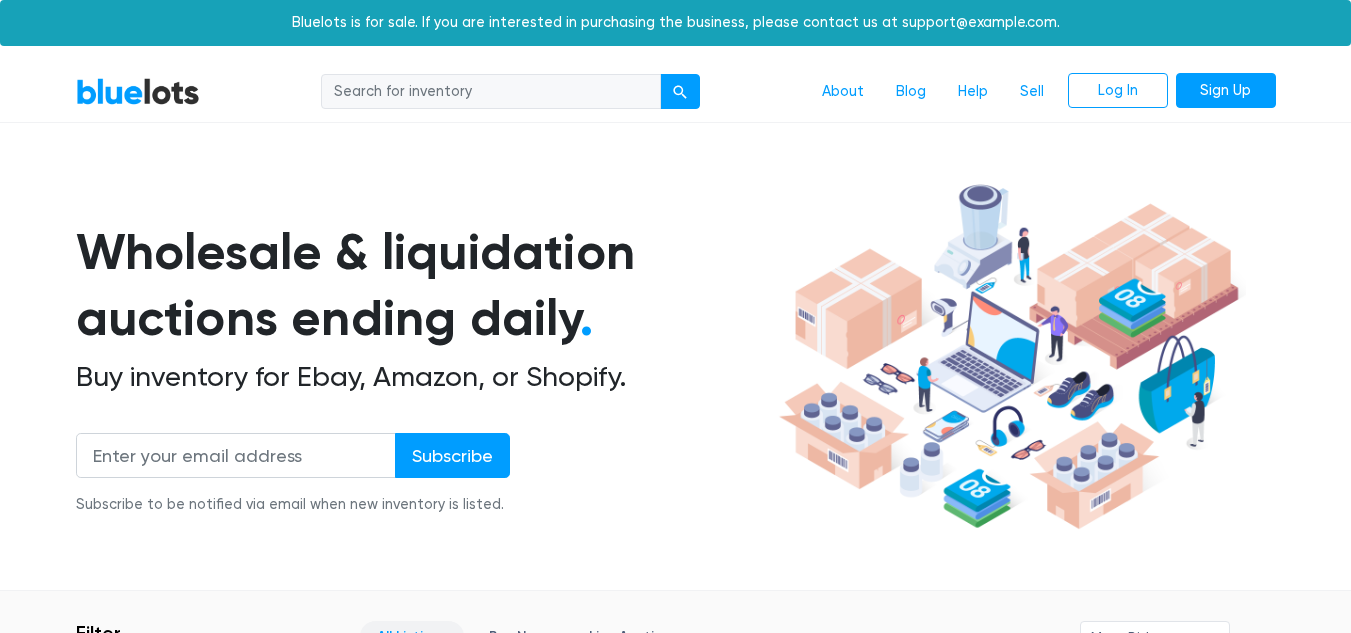 paste on "Everydrop by Whirlpool Ice and Water Refrigerator Filter 1, EDR1RXD1, Single-Pack" 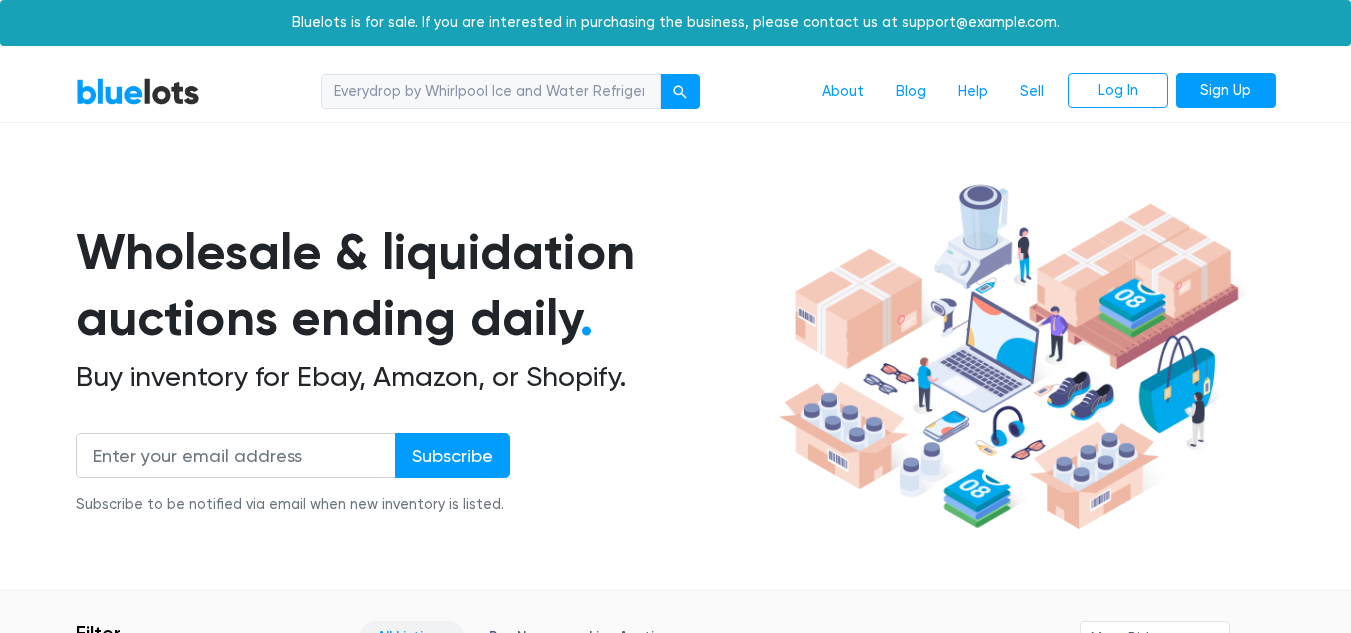 scroll, scrollTop: 0, scrollLeft: 225, axis: horizontal 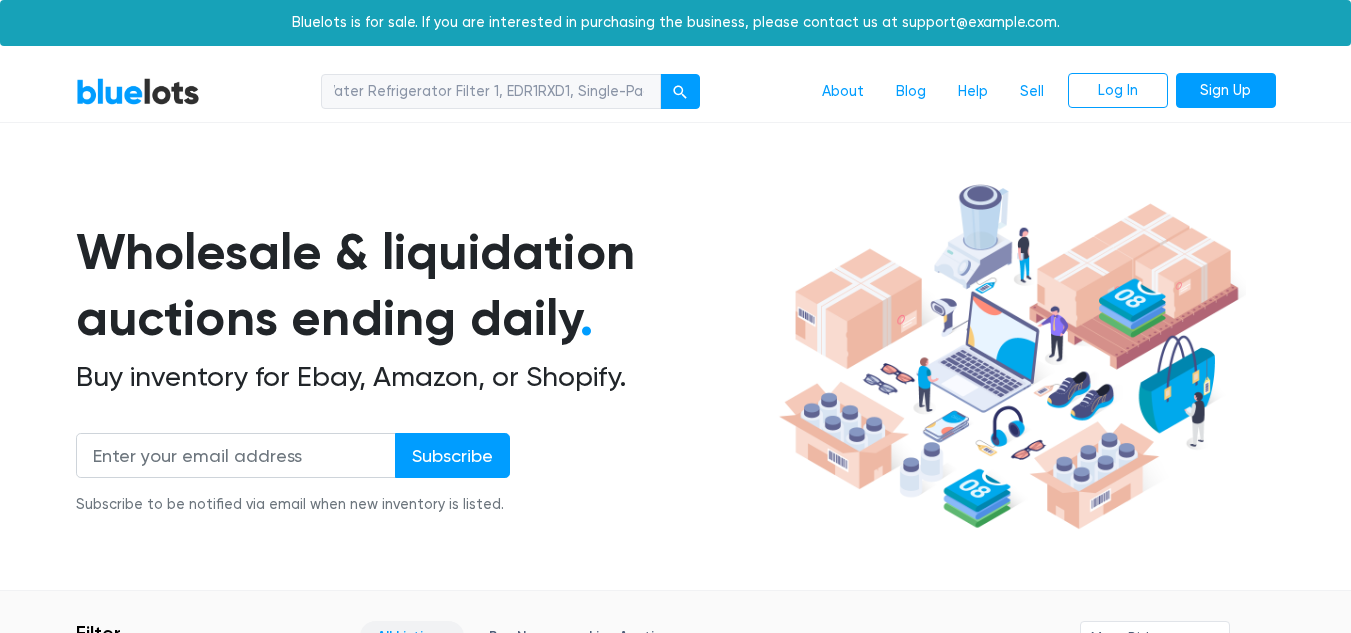 type on "Everydrop by Whirlpool Ice and Water Refrigerator Filter 1, EDR1RXD1, Single-Pack" 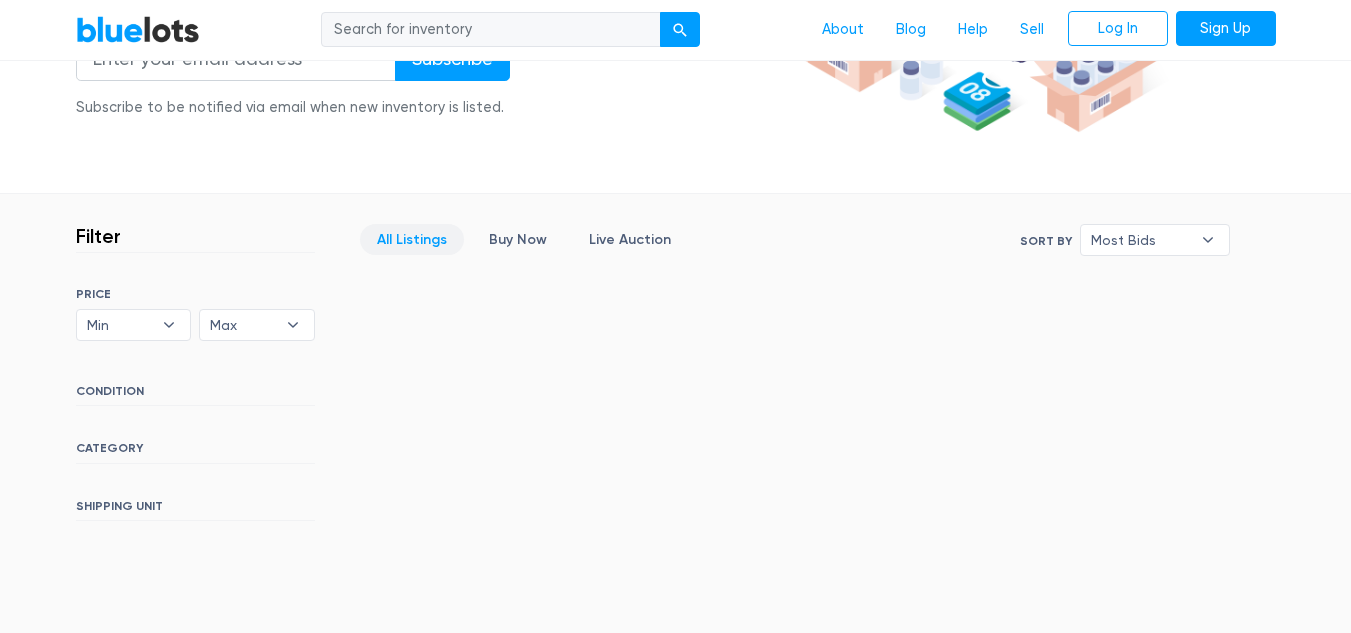 scroll, scrollTop: 401, scrollLeft: 0, axis: vertical 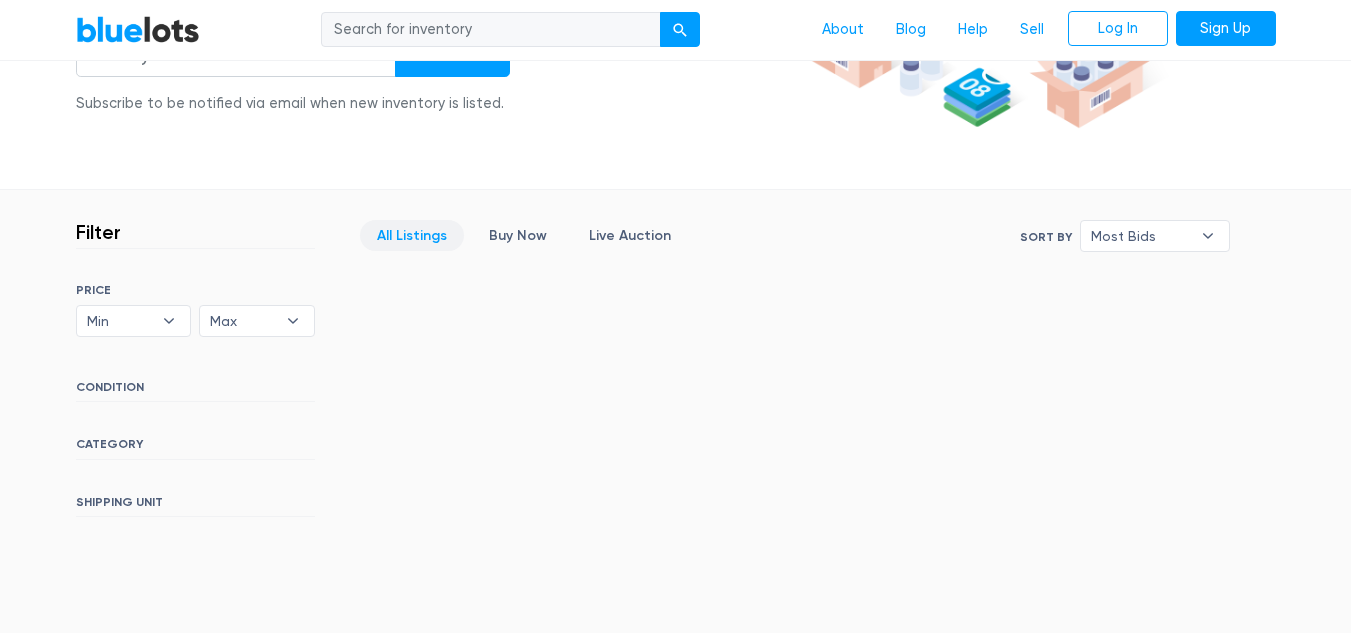 click on "All Listings" at bounding box center (412, 235) 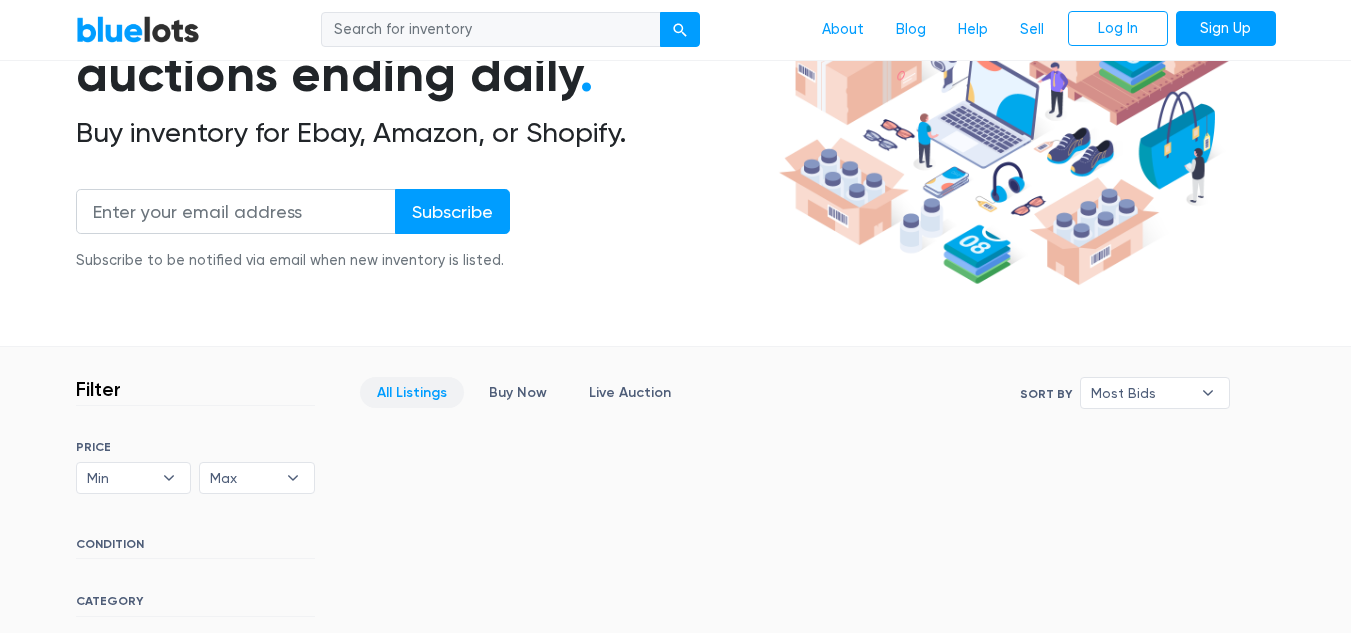 scroll, scrollTop: 243, scrollLeft: 0, axis: vertical 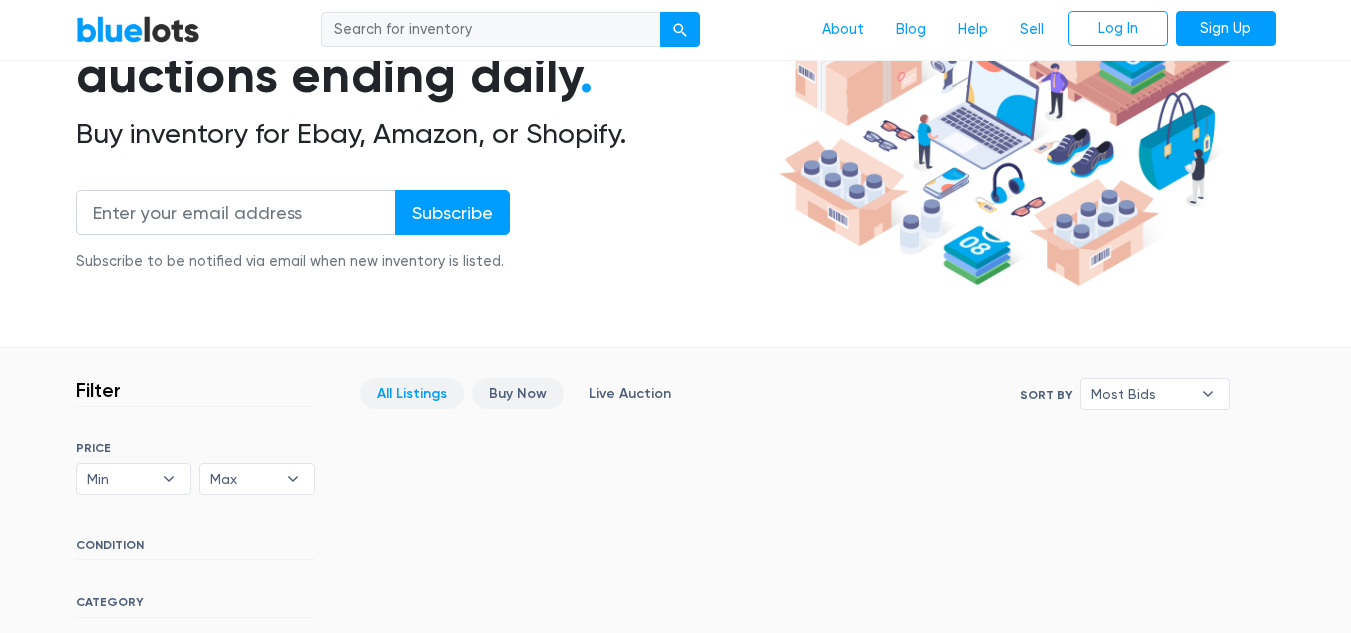 click on "Buy Now" at bounding box center (518, 393) 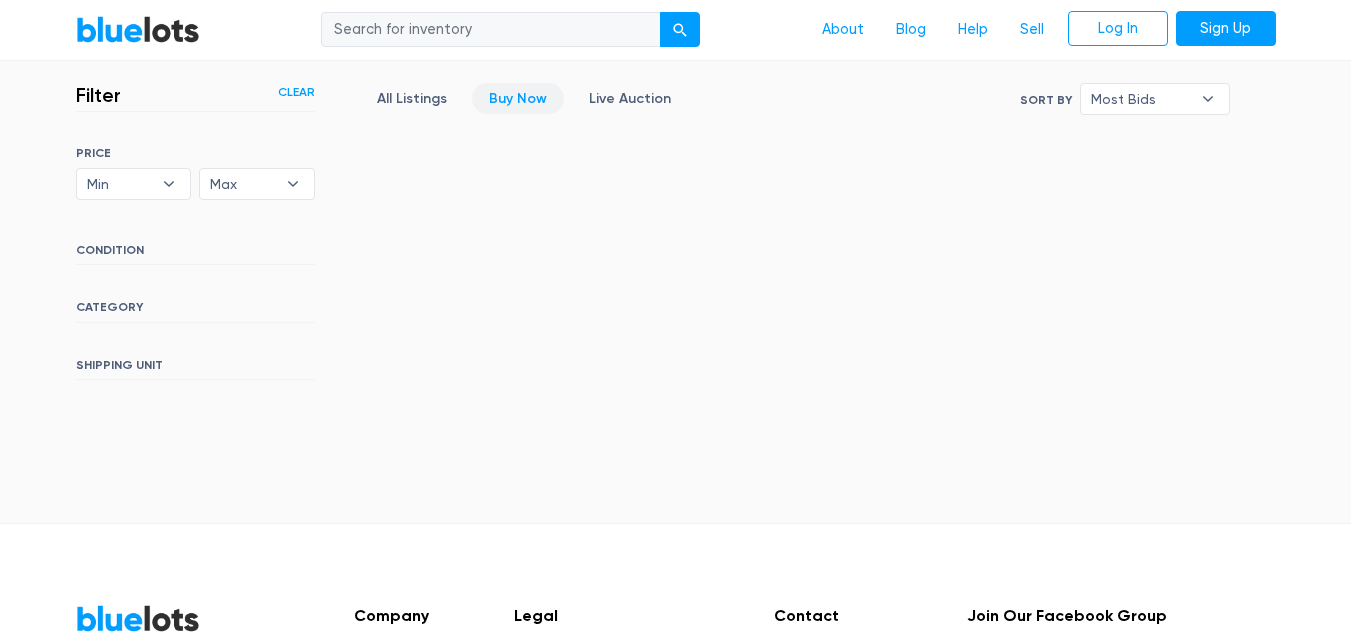 scroll, scrollTop: 538, scrollLeft: 0, axis: vertical 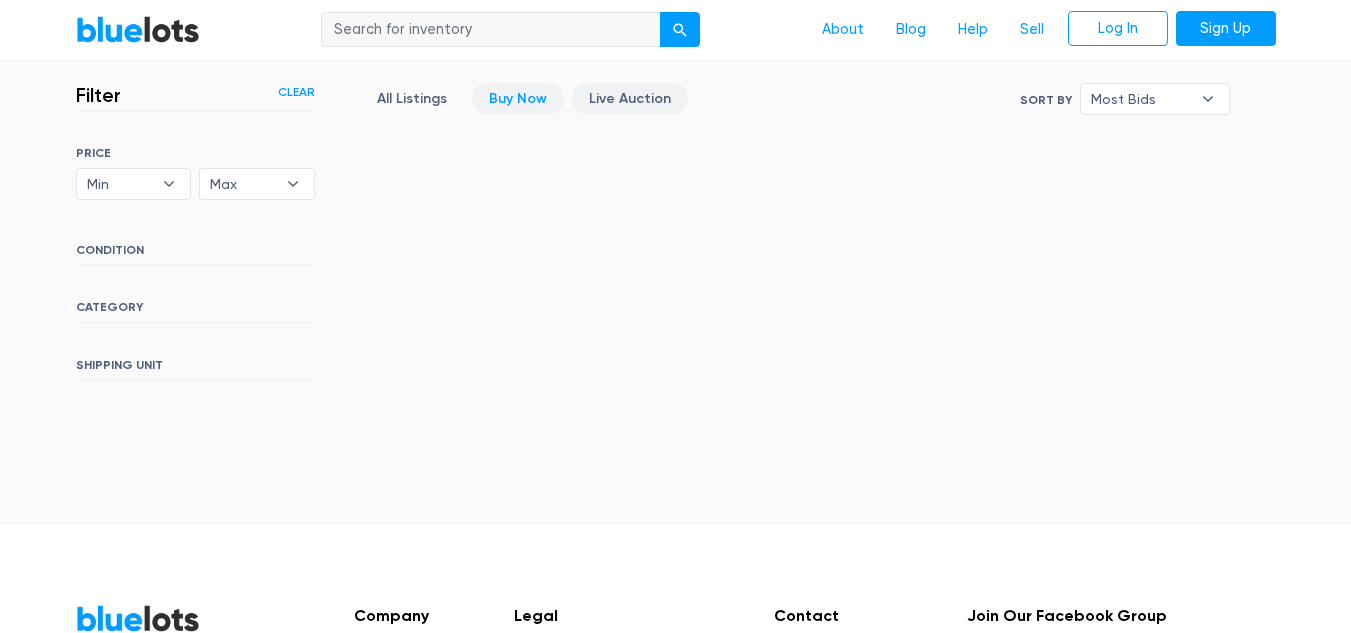 click on "Live Auction" at bounding box center (630, 98) 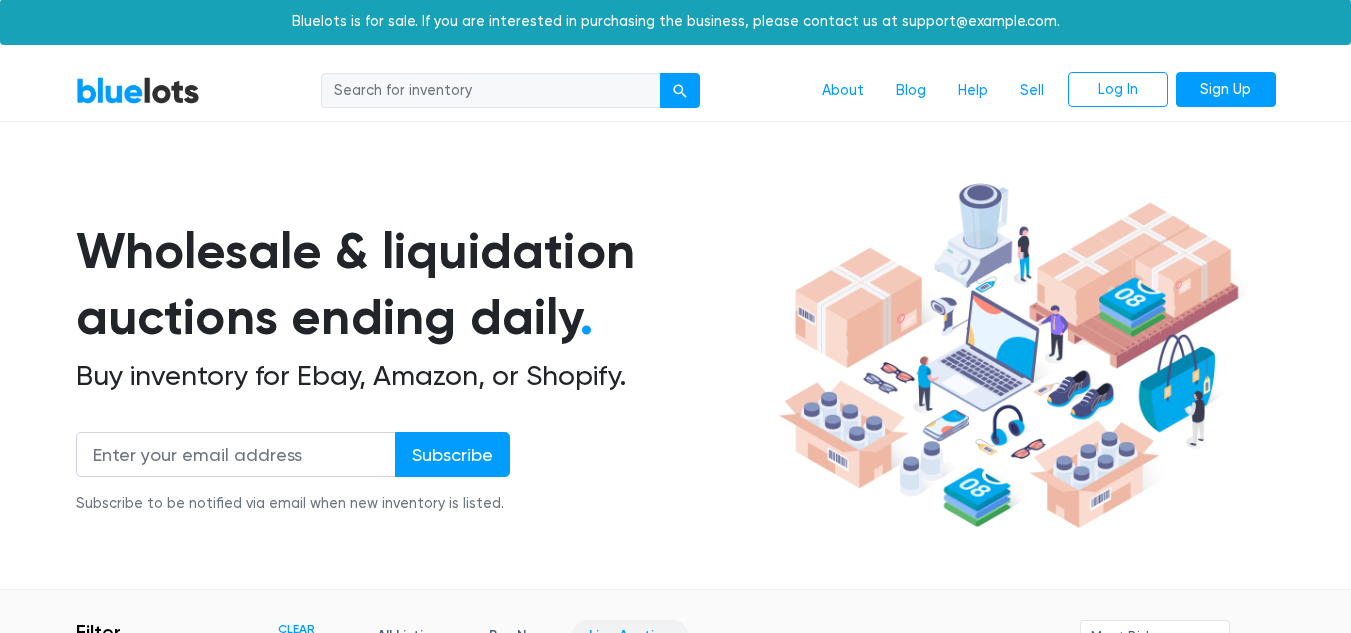 scroll, scrollTop: 0, scrollLeft: 0, axis: both 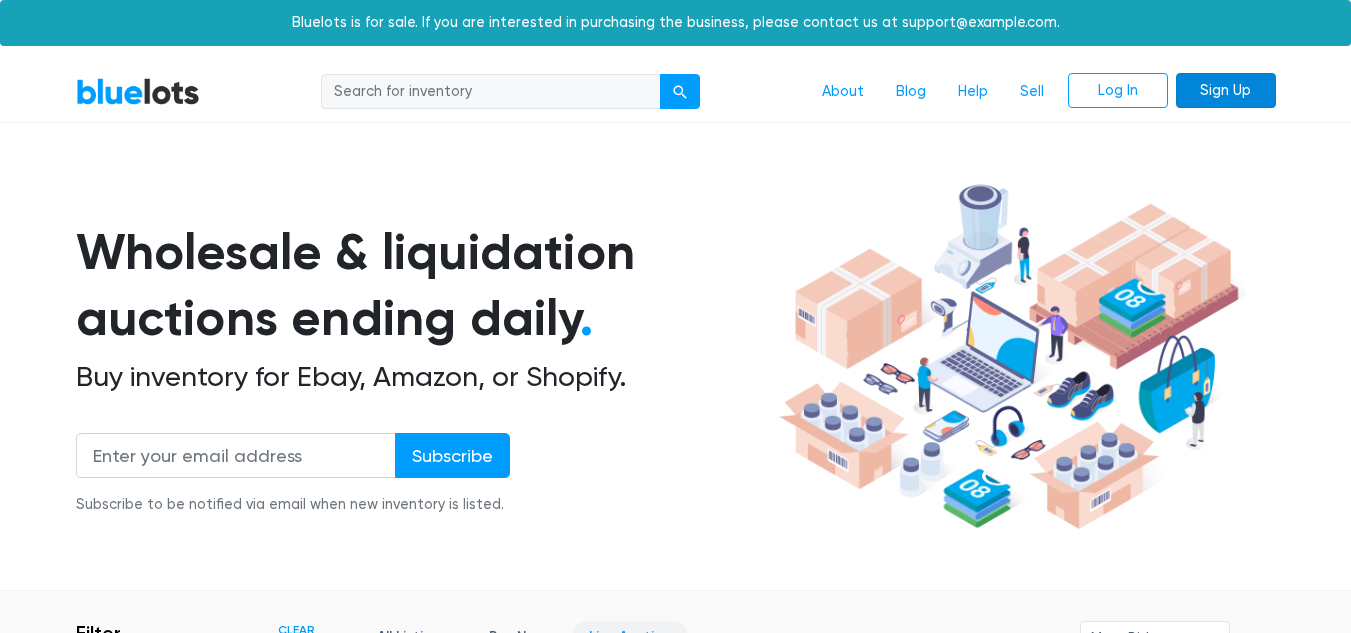 click on "Sign Up" at bounding box center (1226, 91) 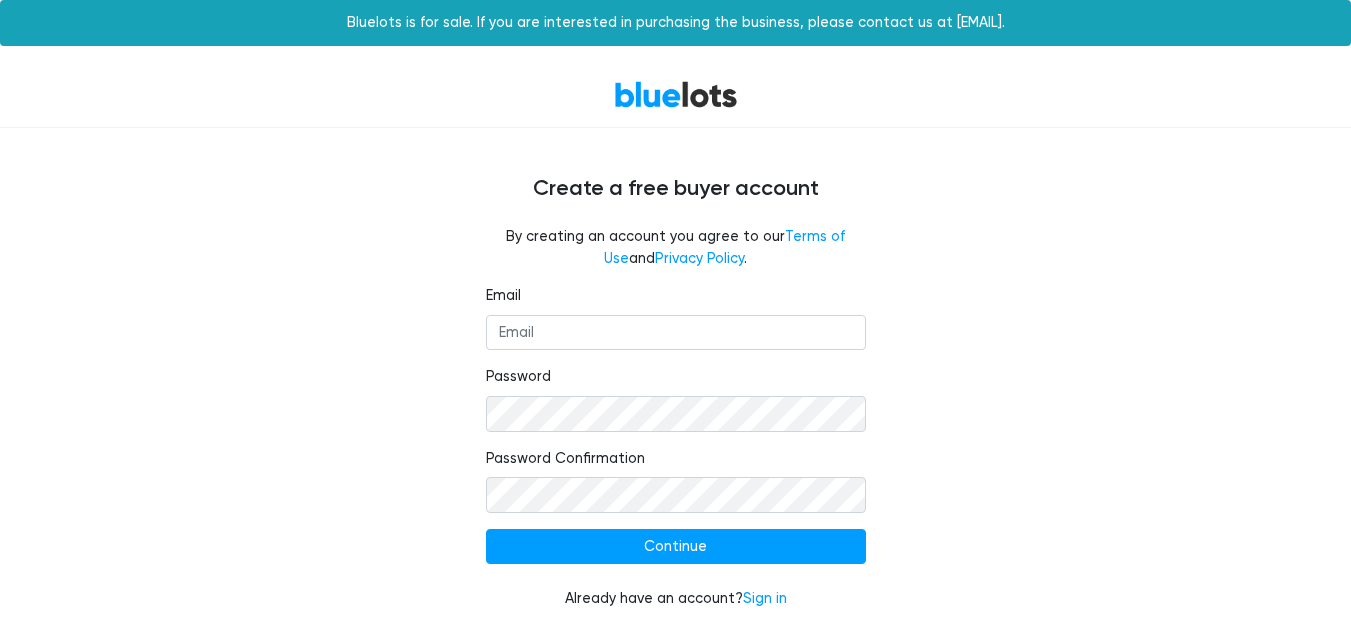scroll, scrollTop: 0, scrollLeft: 0, axis: both 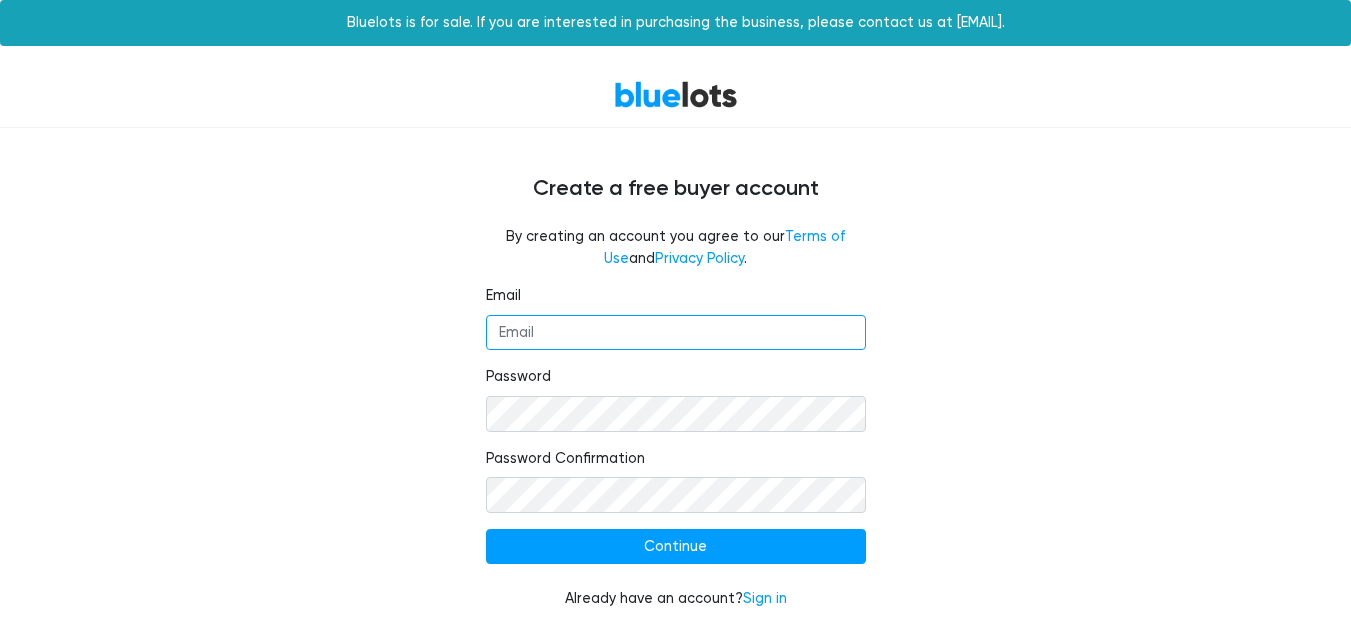 drag, startPoint x: 573, startPoint y: 329, endPoint x: 561, endPoint y: 329, distance: 12 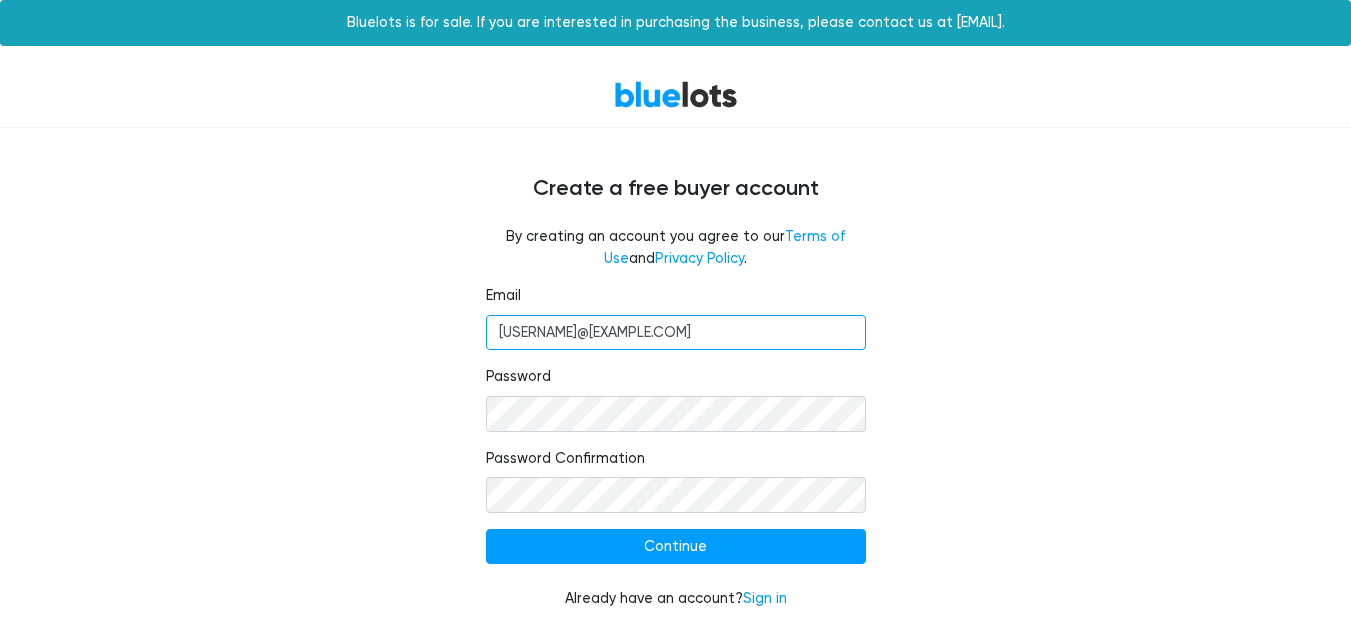 type on "sajidsehar183@gmail.com" 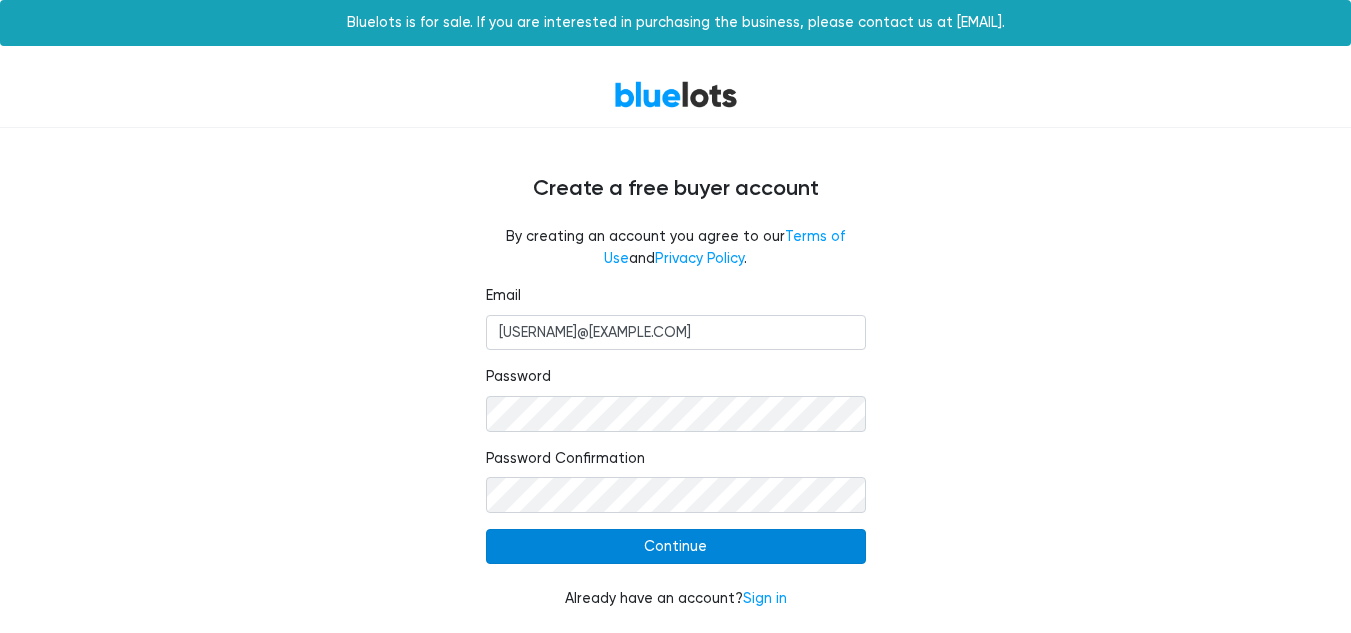 click on "Continue" at bounding box center (676, 547) 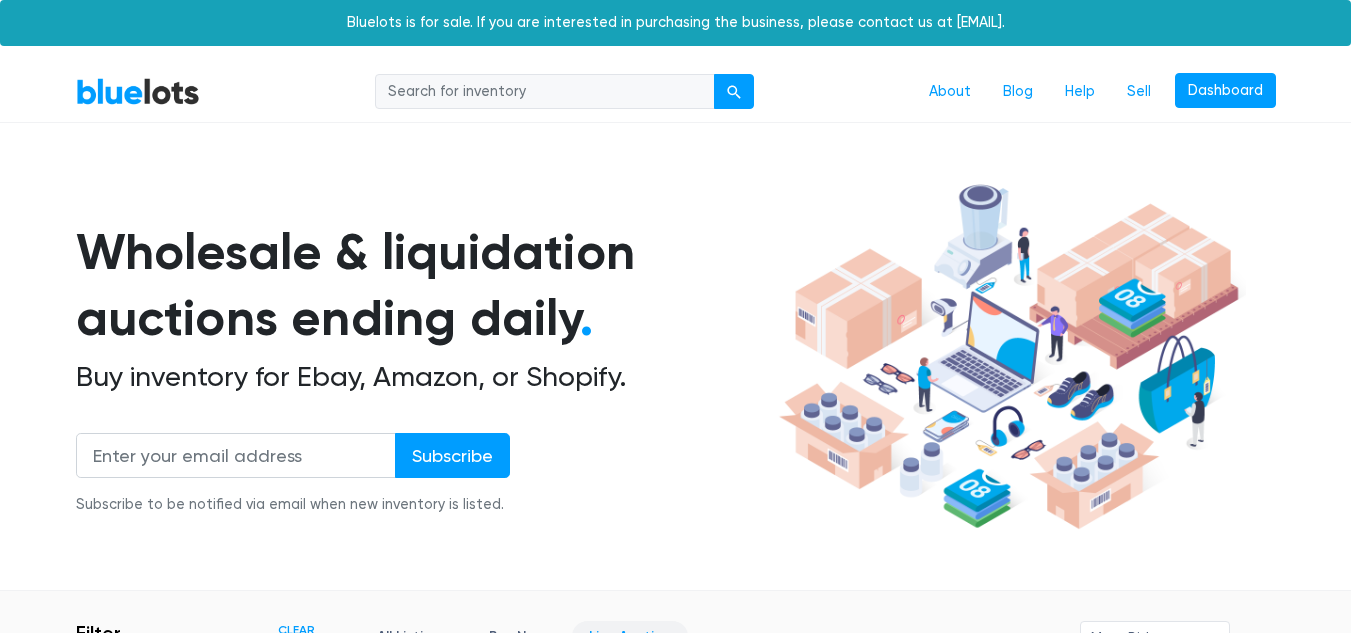 scroll, scrollTop: 0, scrollLeft: 0, axis: both 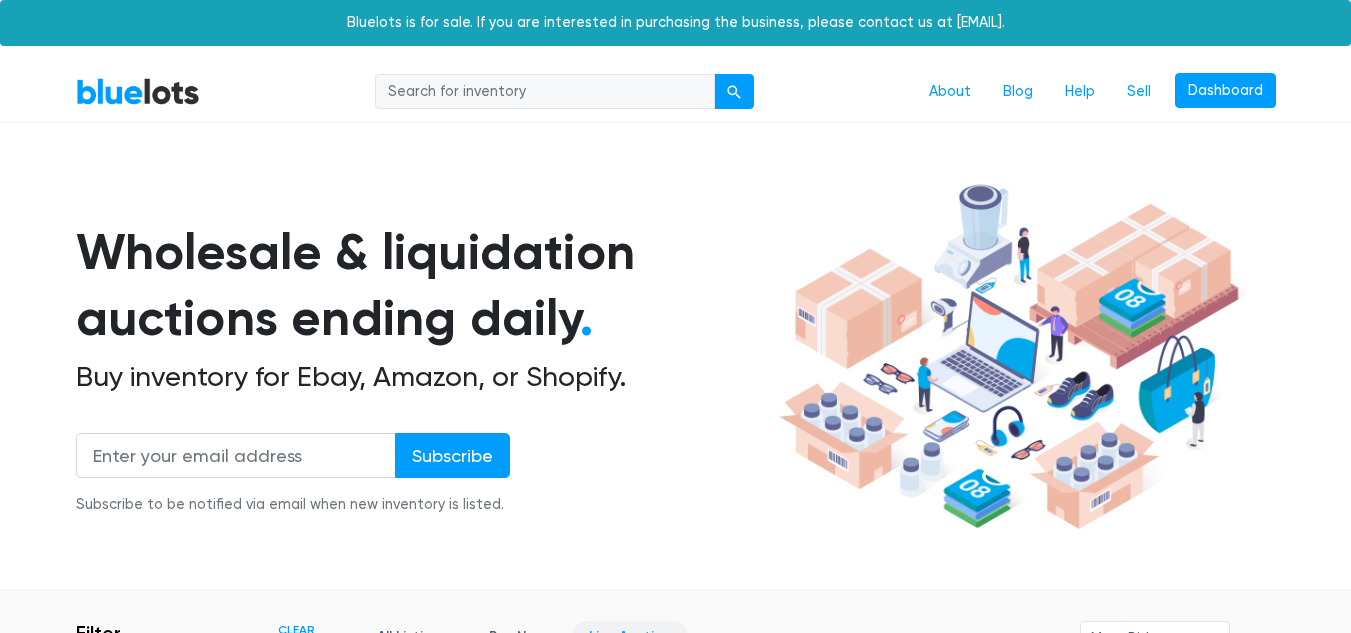 click at bounding box center (545, 92) 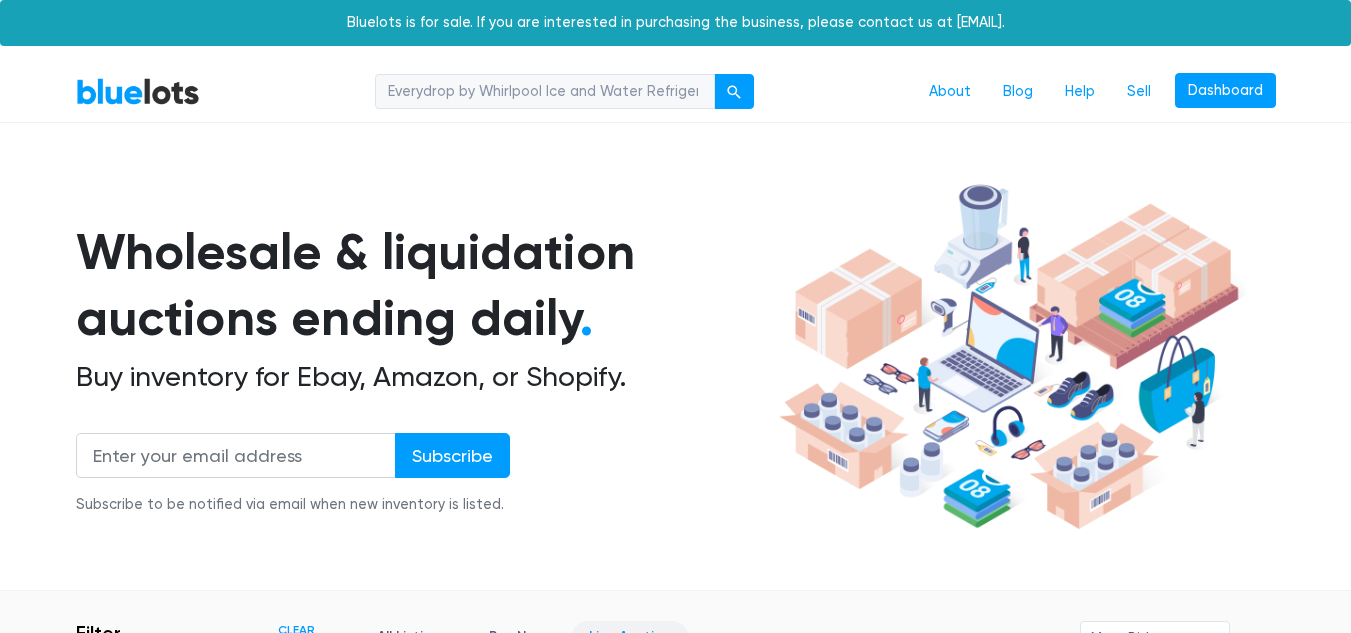 scroll, scrollTop: 0, scrollLeft: 225, axis: horizontal 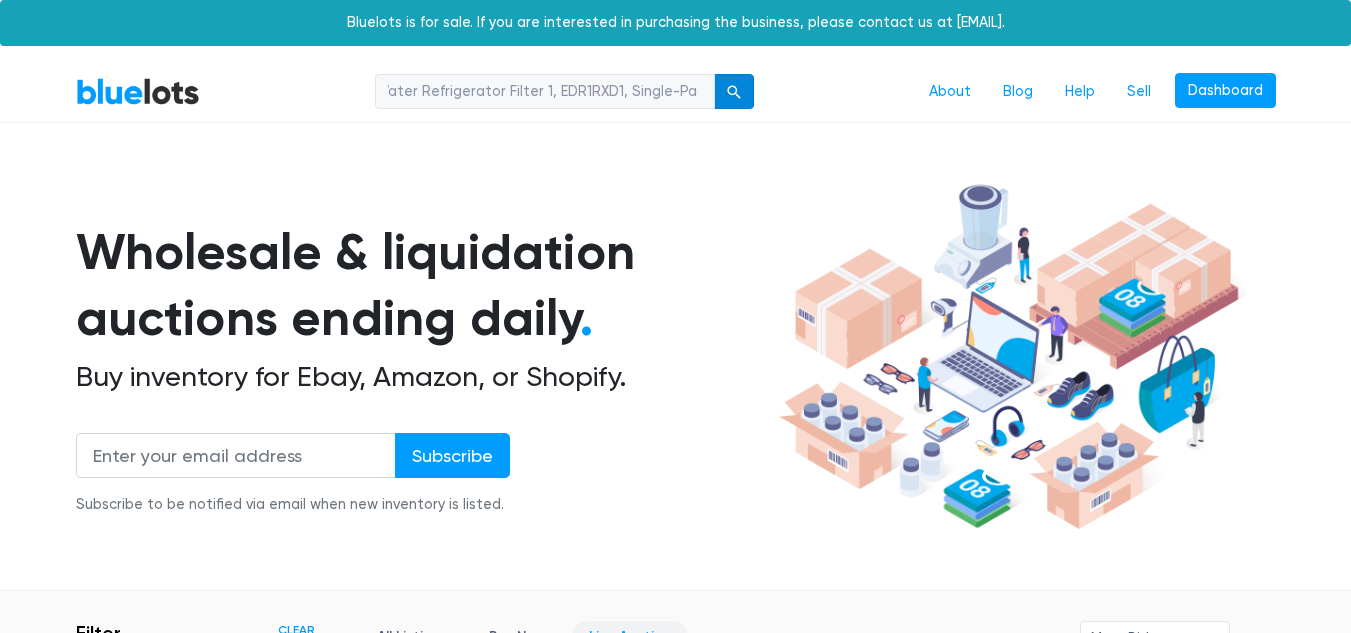 type on "Everydrop by Whirlpool Ice and Water Refrigerator Filter 1, EDR1RXD1, Single-Pack" 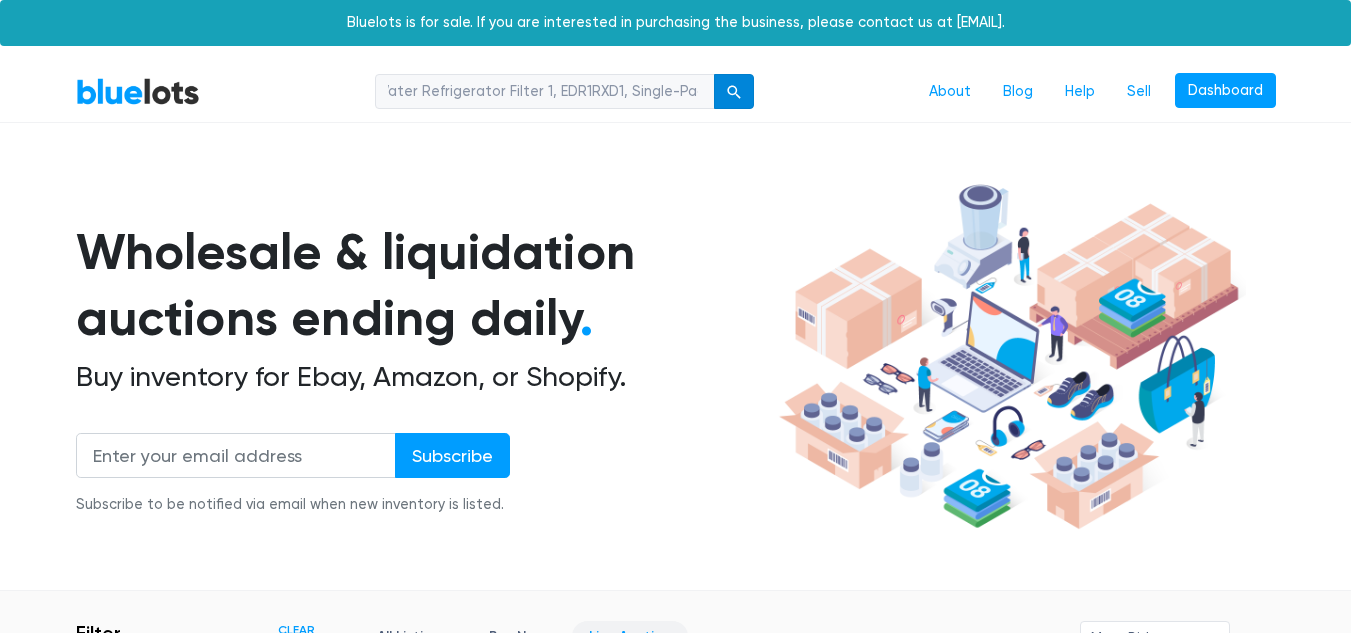 scroll, scrollTop: 0, scrollLeft: 0, axis: both 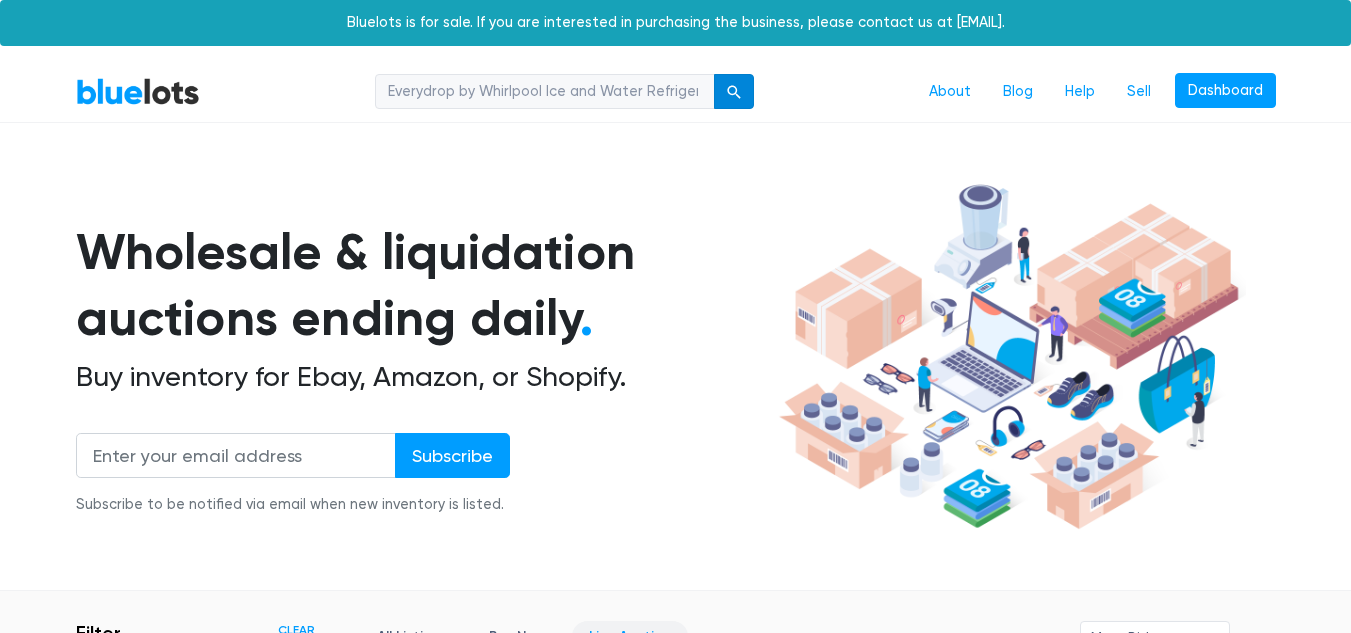 click at bounding box center (734, 92) 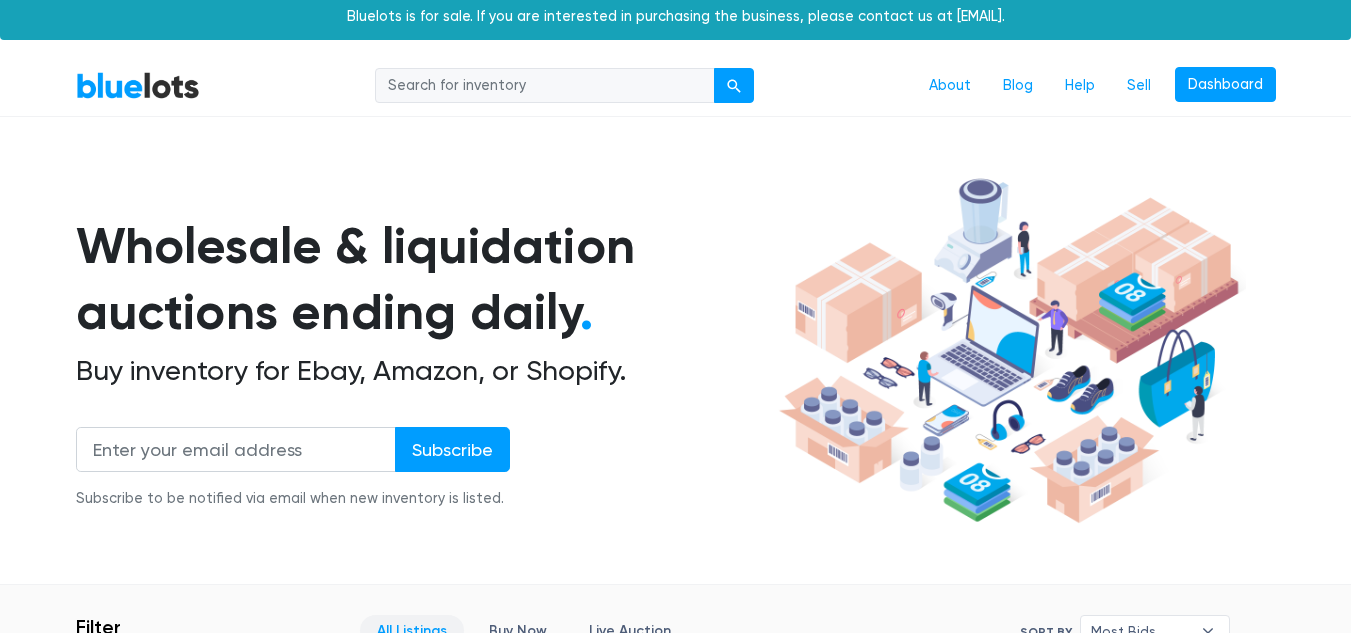 scroll, scrollTop: 0, scrollLeft: 0, axis: both 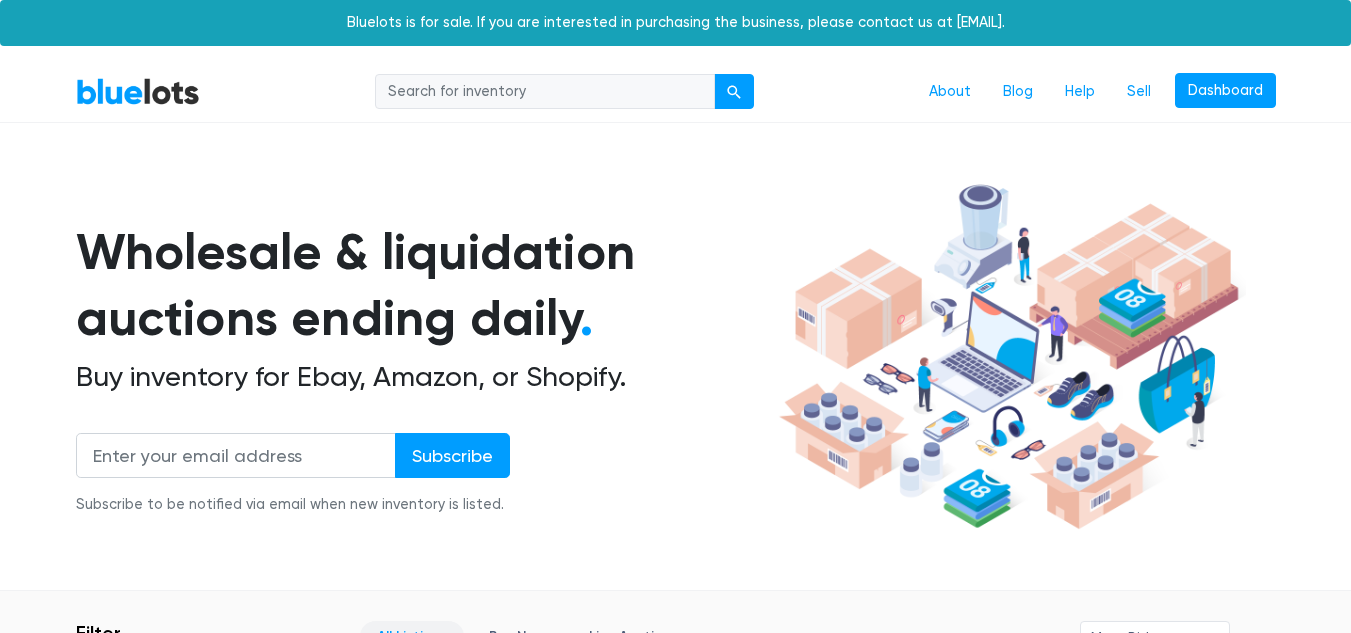 click at bounding box center (545, 92) 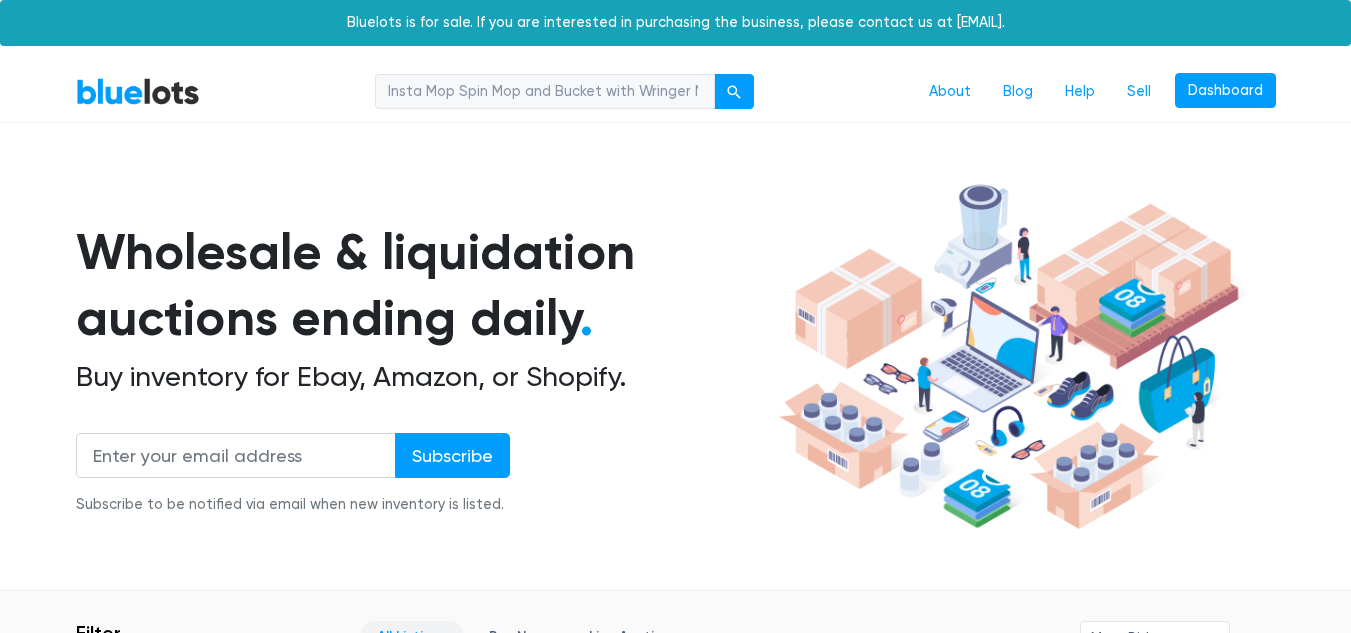 scroll, scrollTop: 0, scrollLeft: 348, axis: horizontal 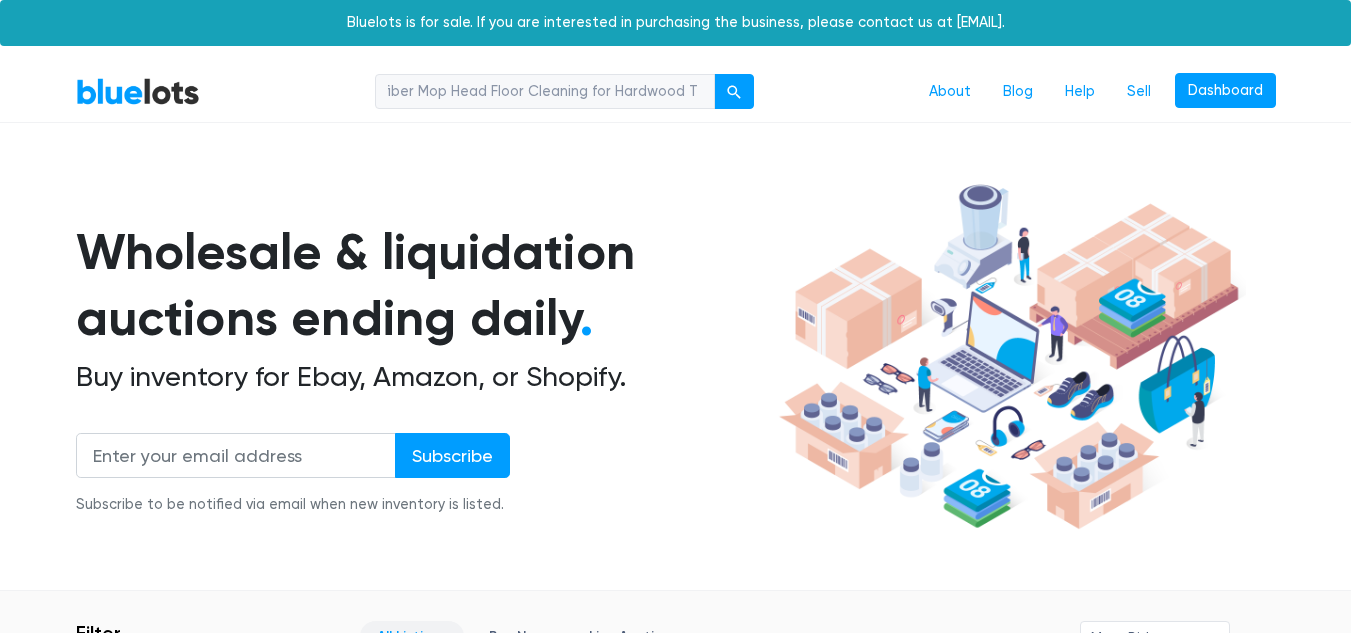type on "Insta Mop Spin Mop and Bucket with Wringer Microfiber Mop Head Floor Cleaning for Hardwood Tile" 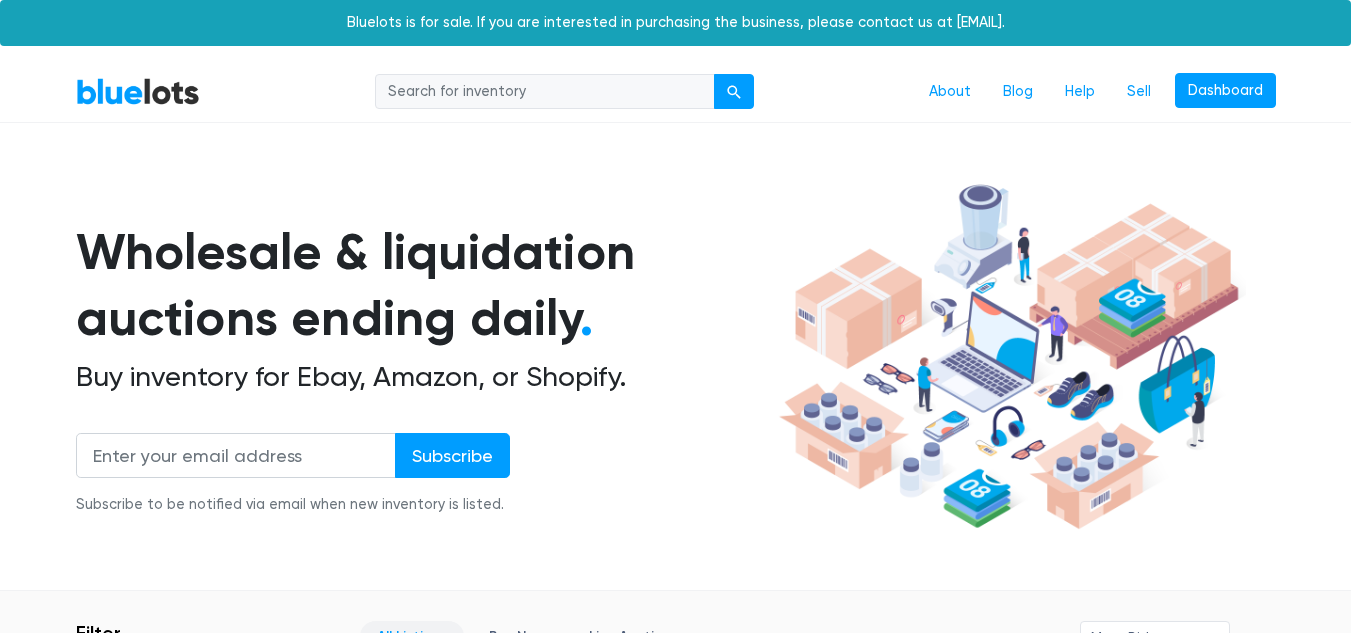 scroll, scrollTop: 0, scrollLeft: 0, axis: both 